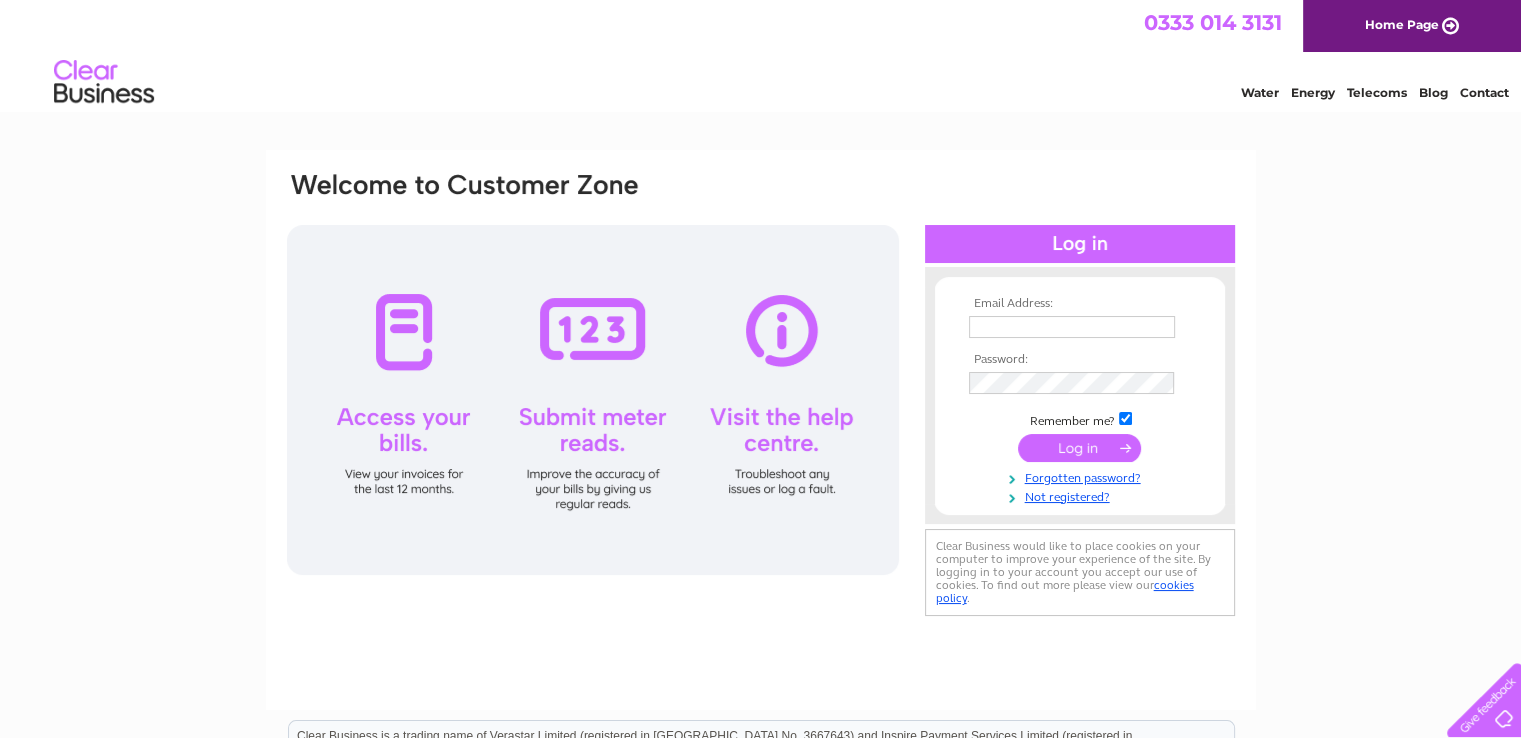 scroll, scrollTop: 0, scrollLeft: 0, axis: both 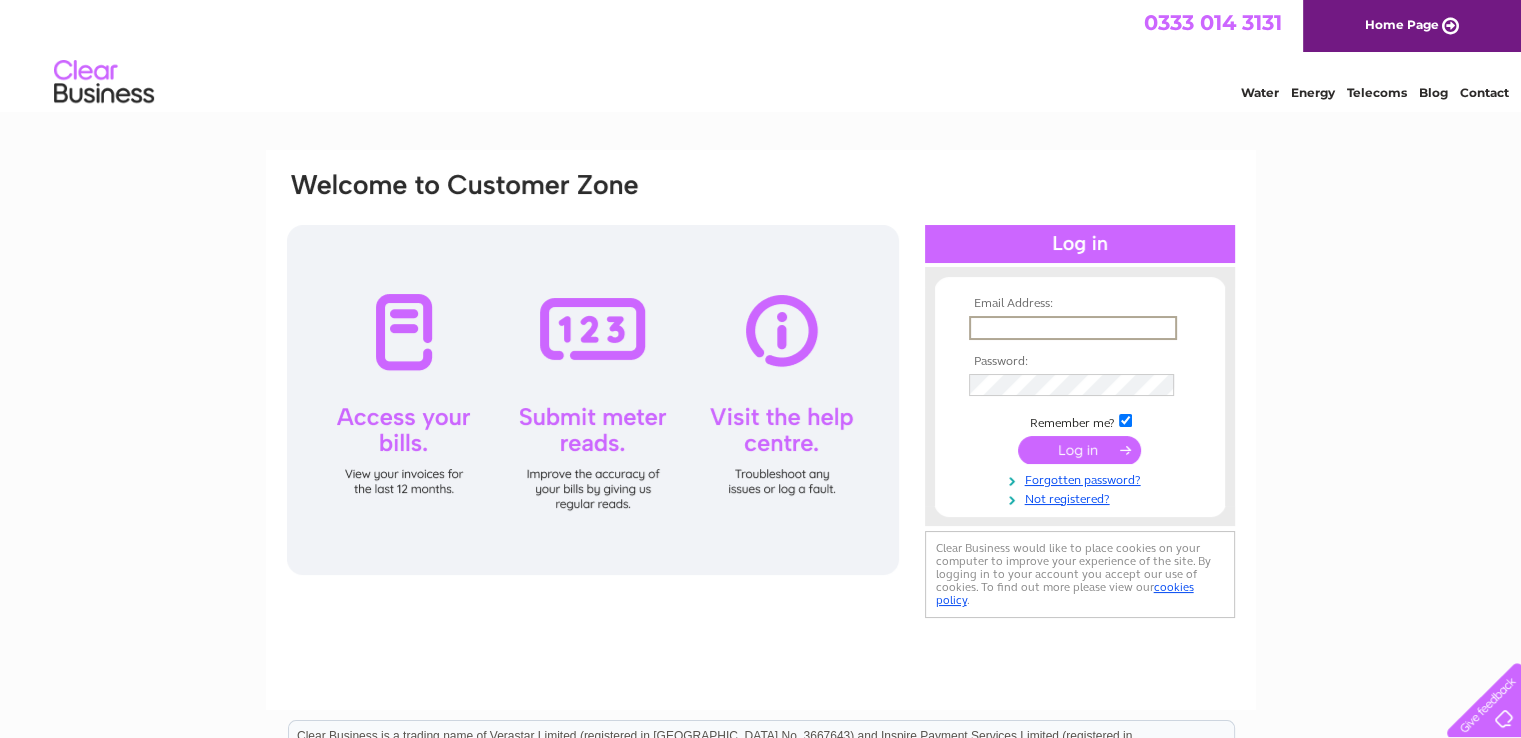 paste on "[PERSON_NAME][EMAIL_ADDRESS][DOMAIN_NAME]" 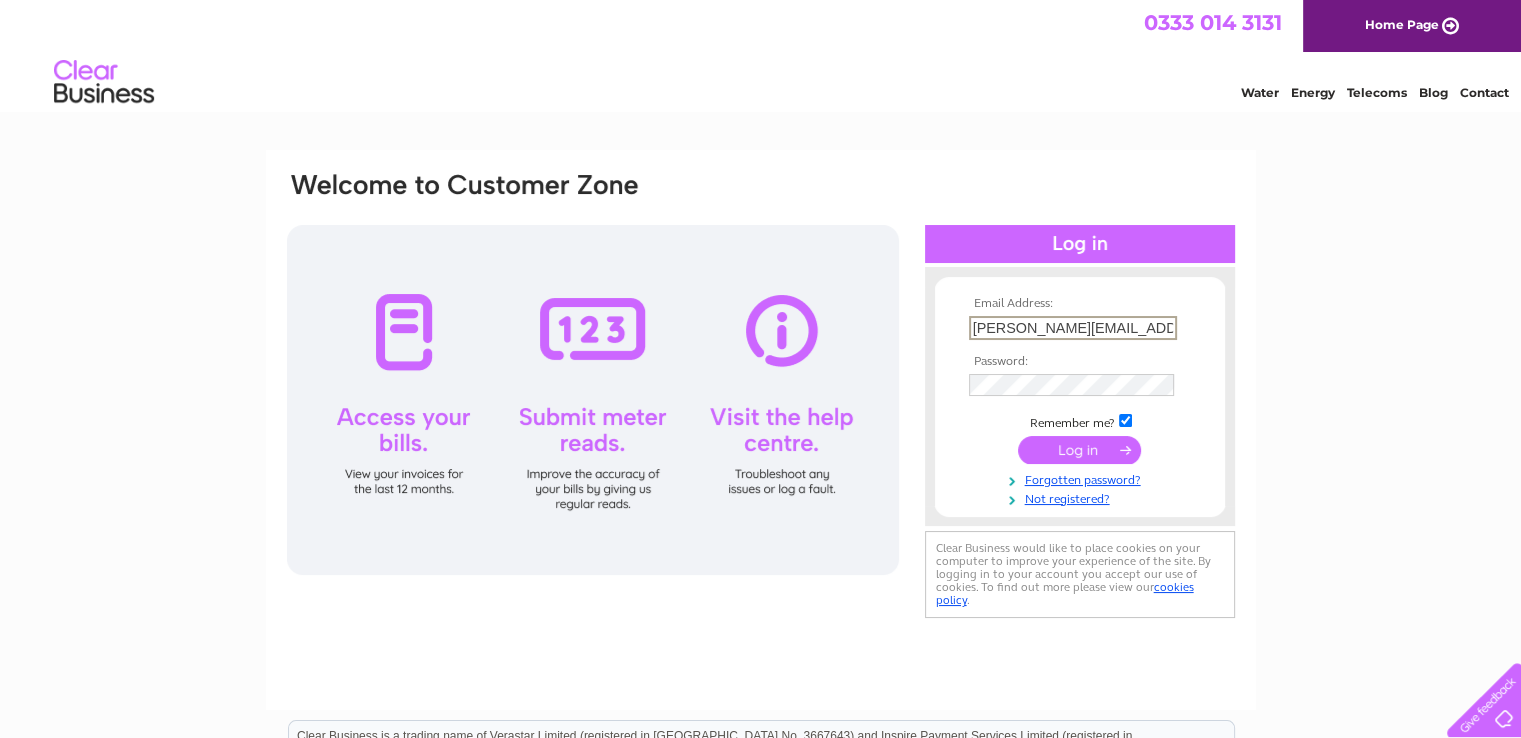 type on "[PERSON_NAME][EMAIL_ADDRESS][DOMAIN_NAME]" 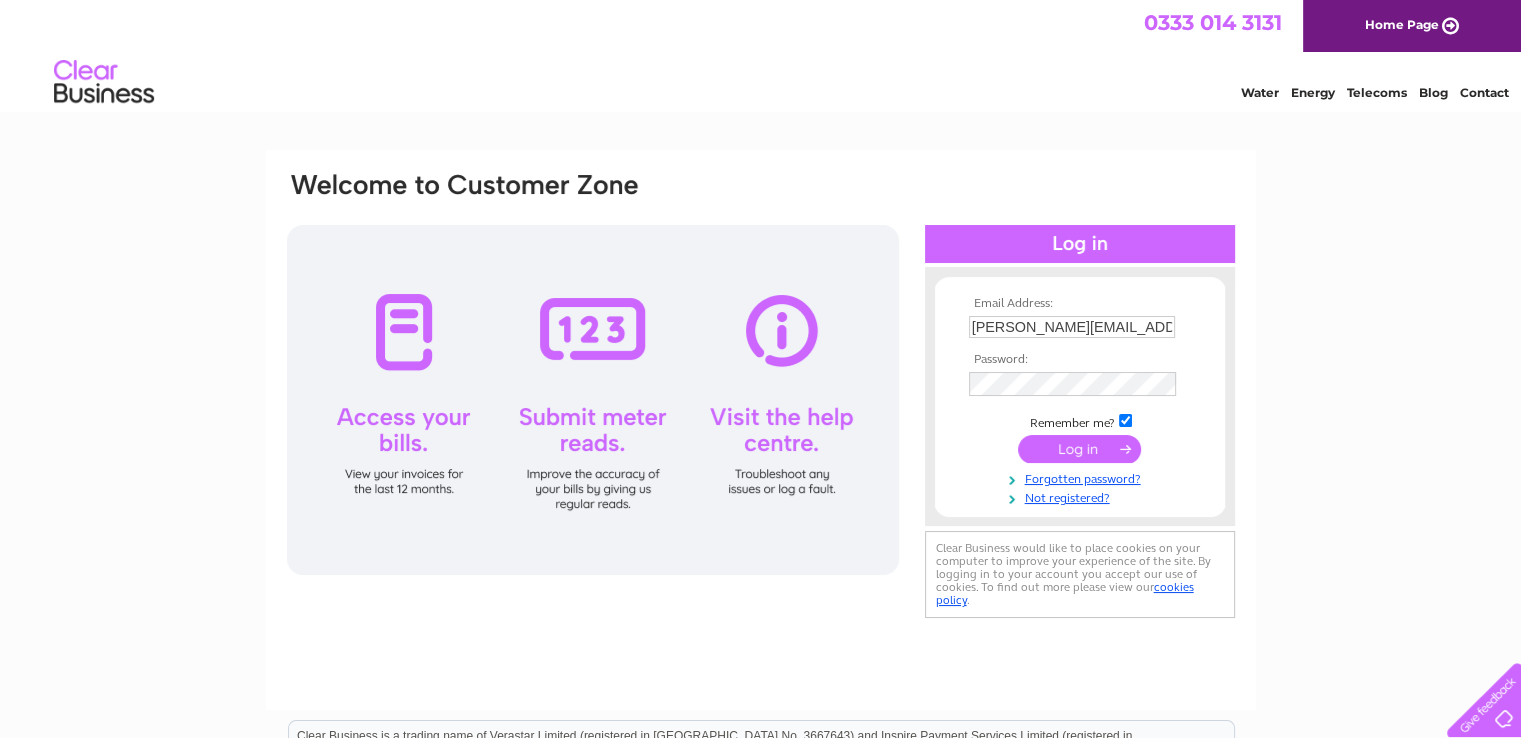 click at bounding box center [1079, 449] 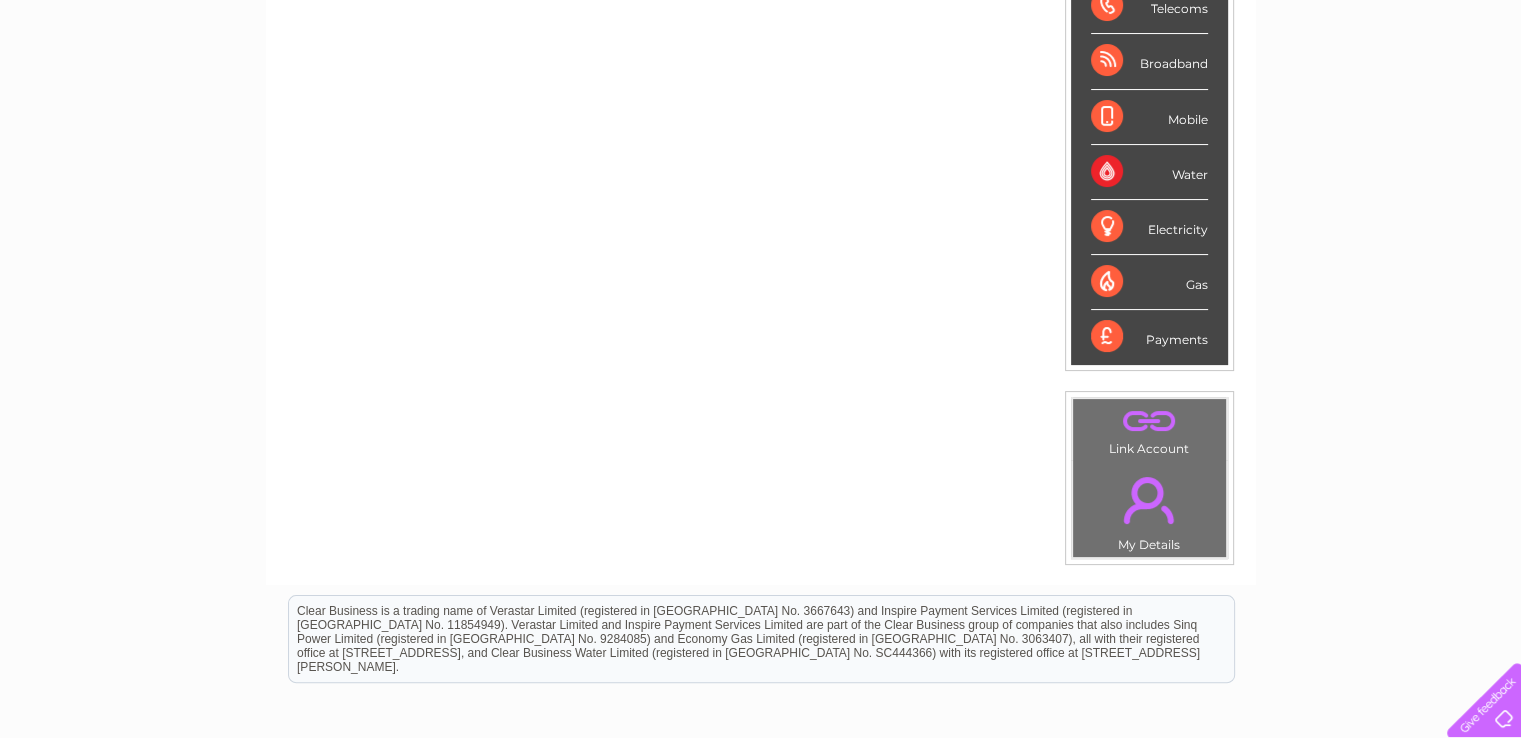 scroll, scrollTop: 0, scrollLeft: 0, axis: both 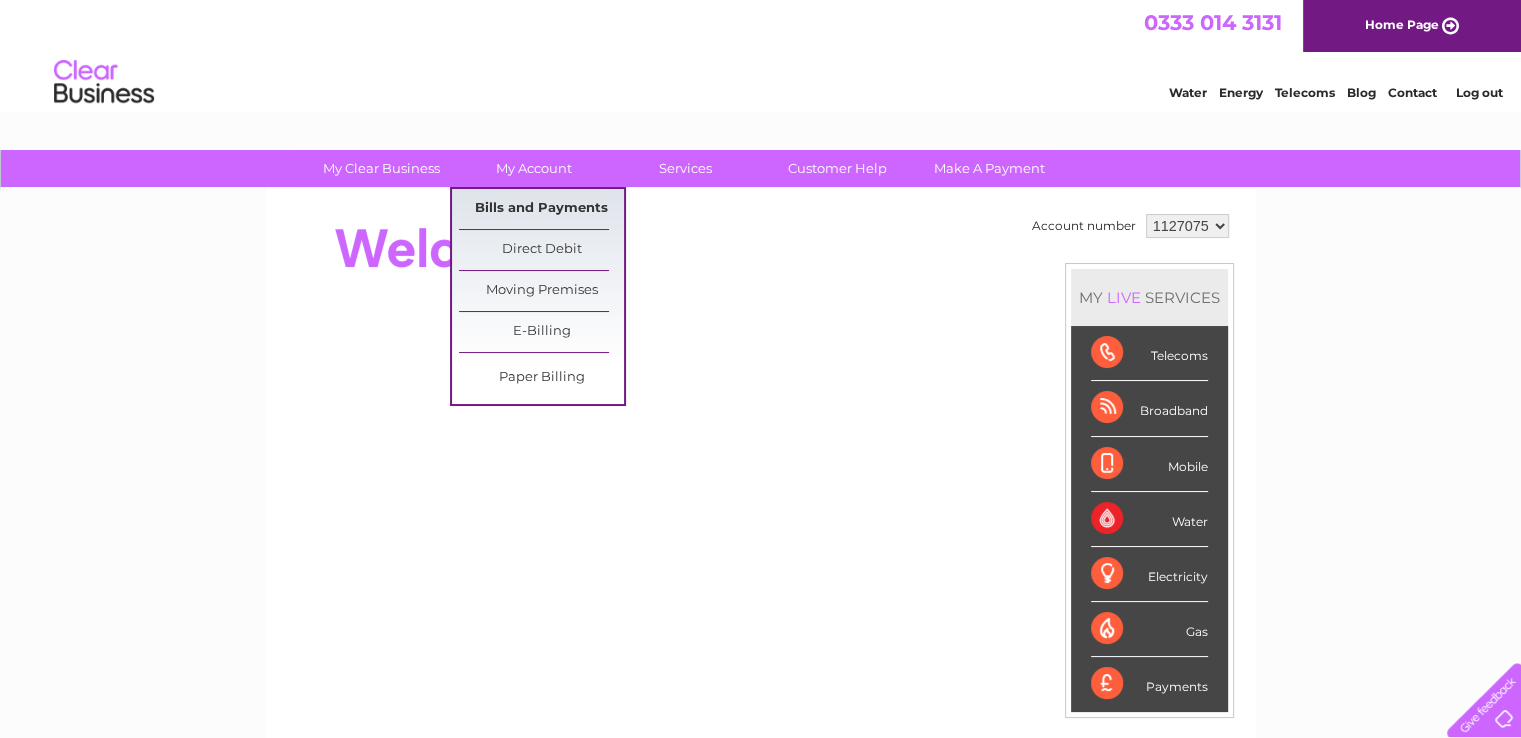 click on "Bills and Payments" at bounding box center (541, 209) 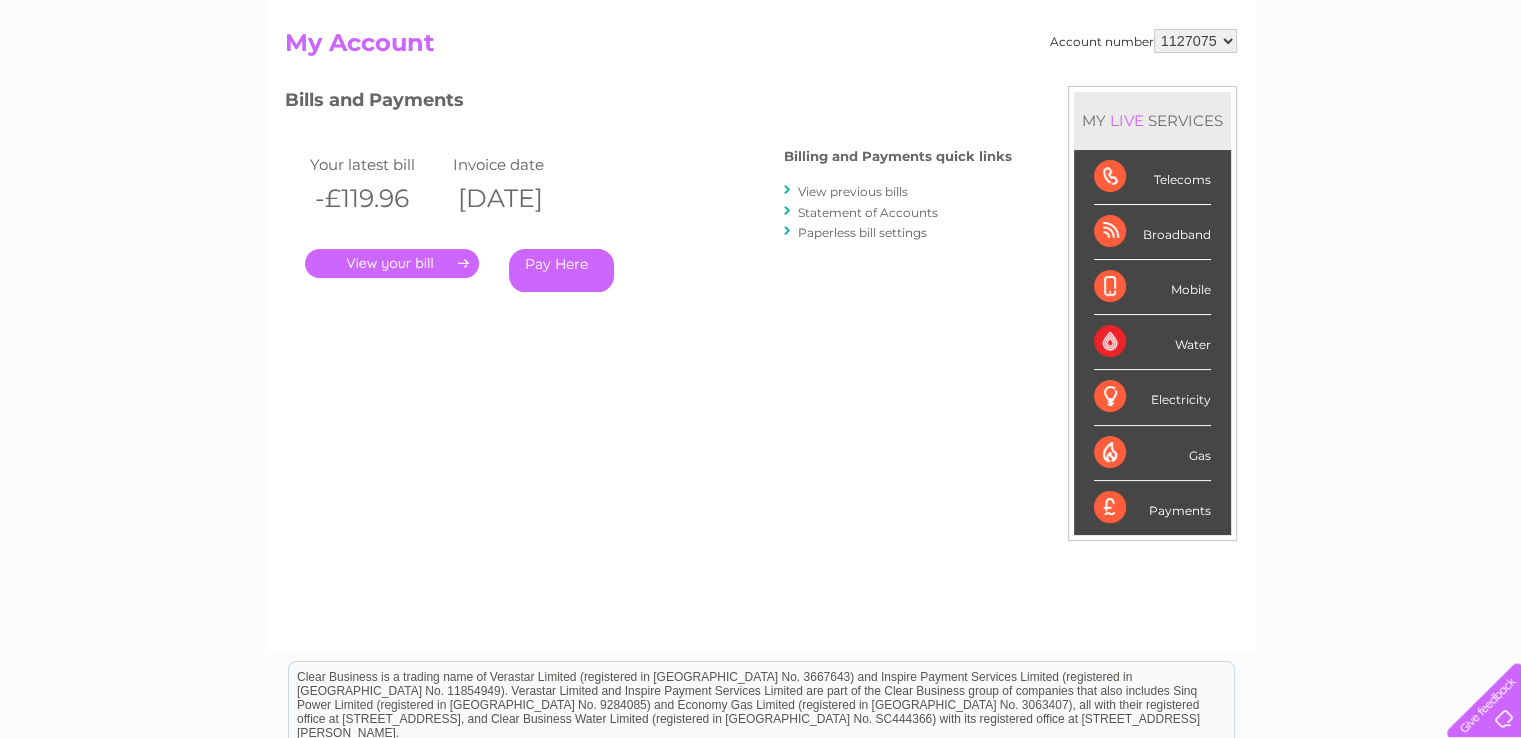 scroll, scrollTop: 100, scrollLeft: 0, axis: vertical 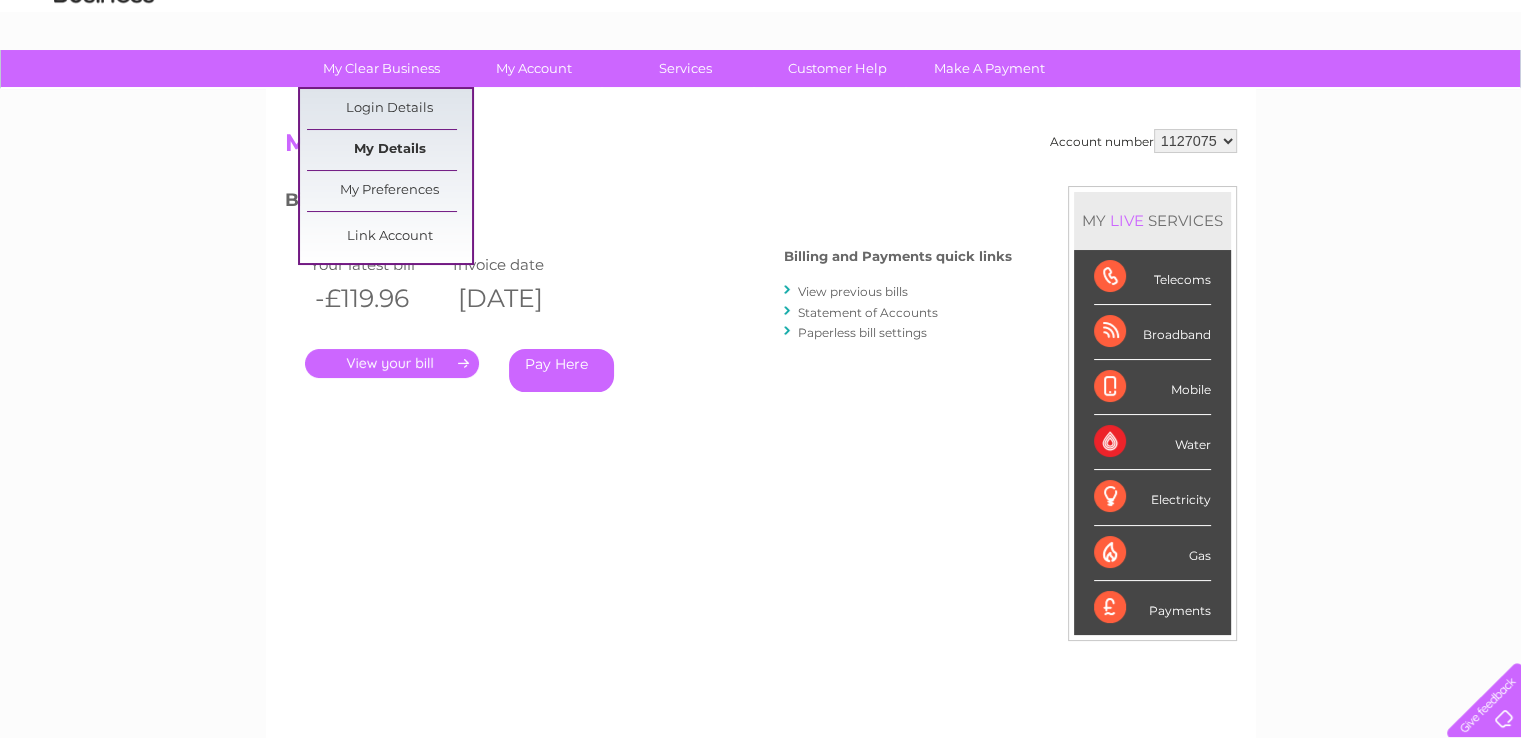 click on "My Details" at bounding box center (389, 150) 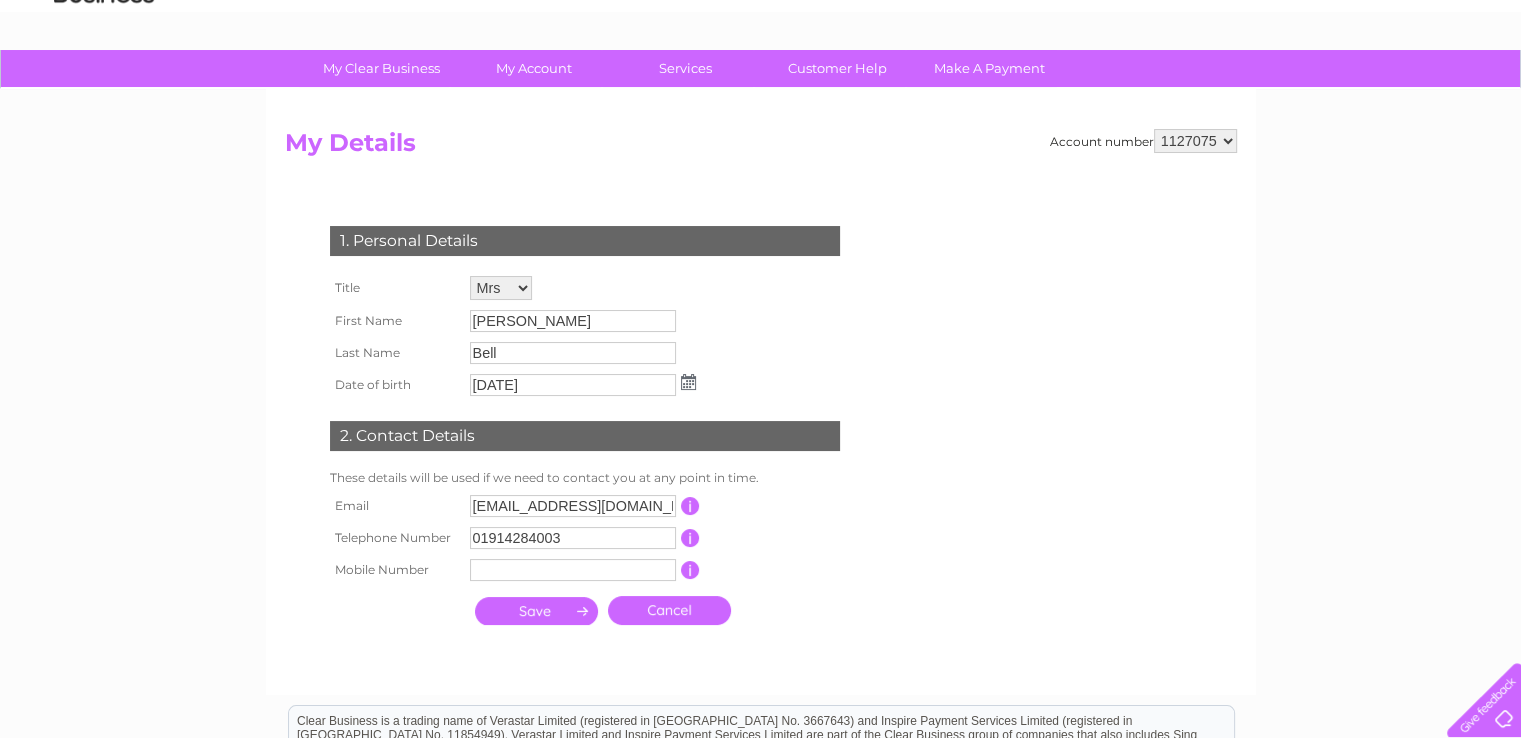 scroll, scrollTop: 0, scrollLeft: 0, axis: both 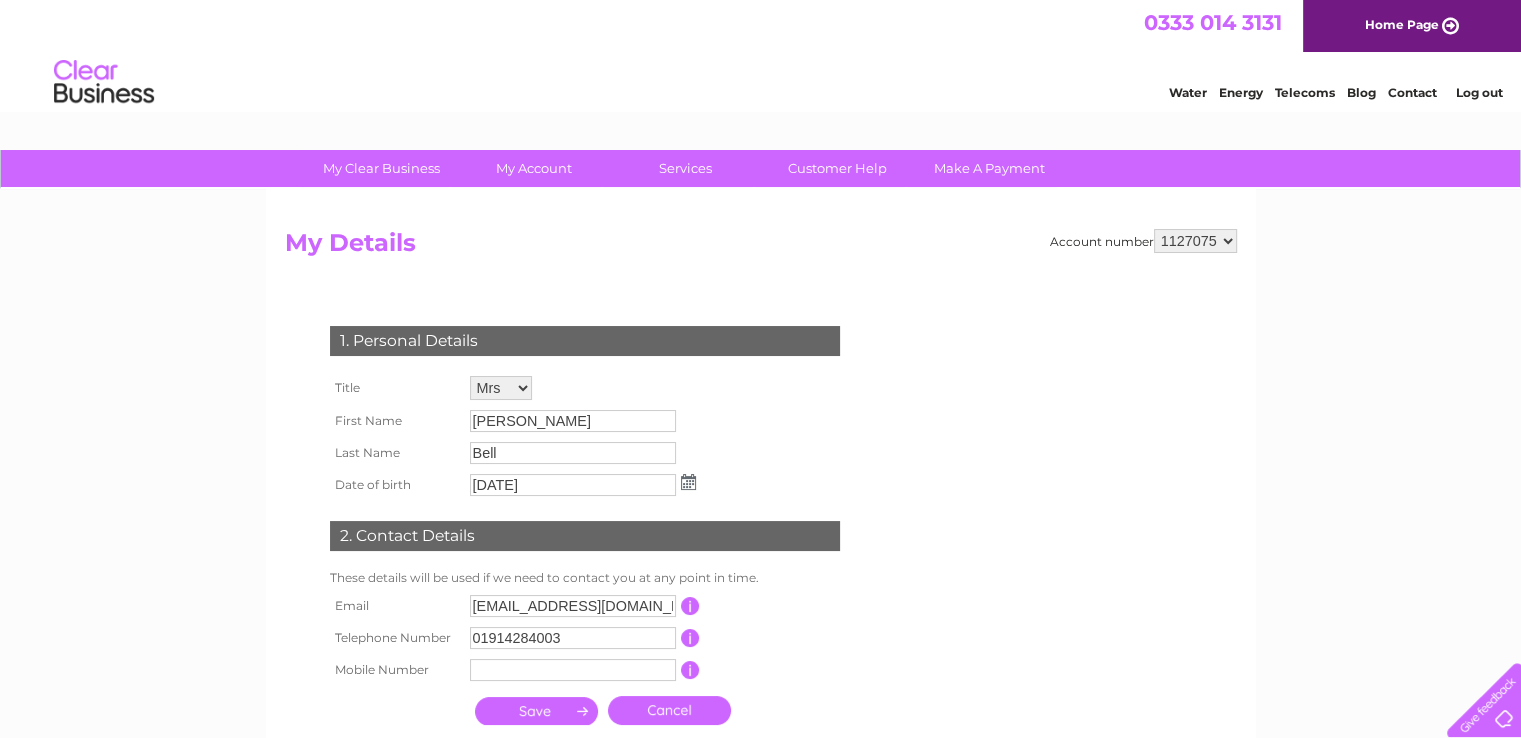 click on "1127075" at bounding box center [1195, 241] 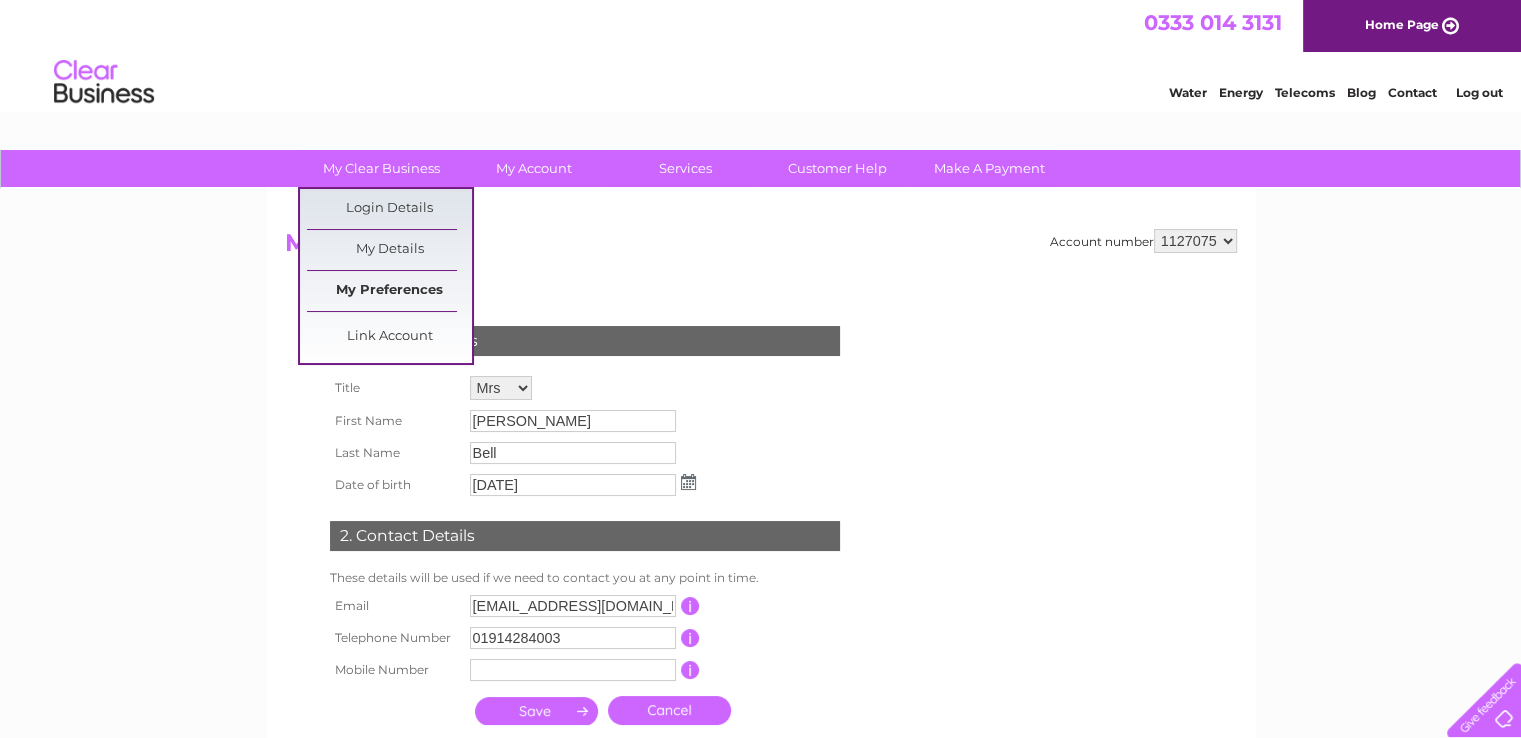click on "My Preferences" at bounding box center (389, 291) 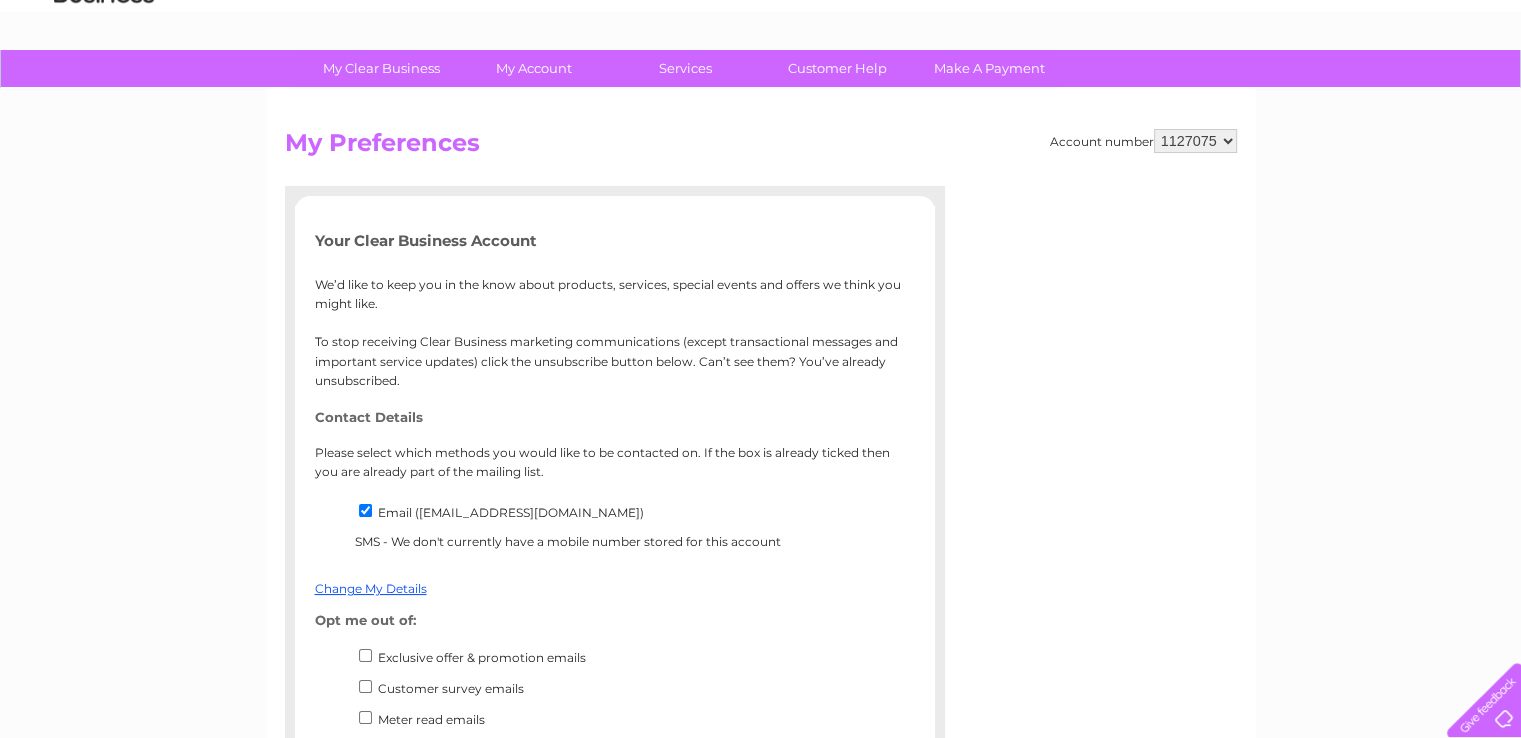 scroll, scrollTop: 0, scrollLeft: 0, axis: both 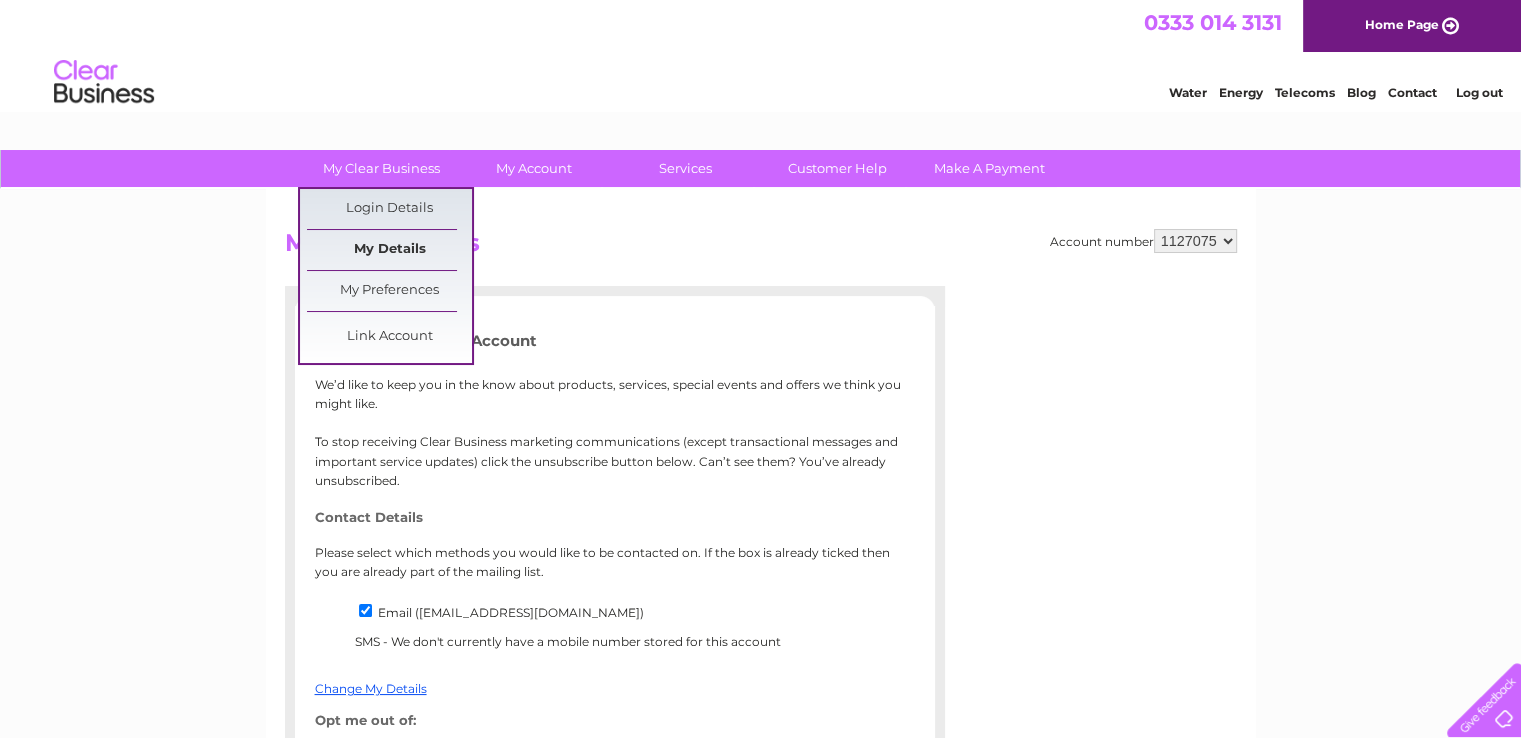 click on "My Details" at bounding box center (389, 250) 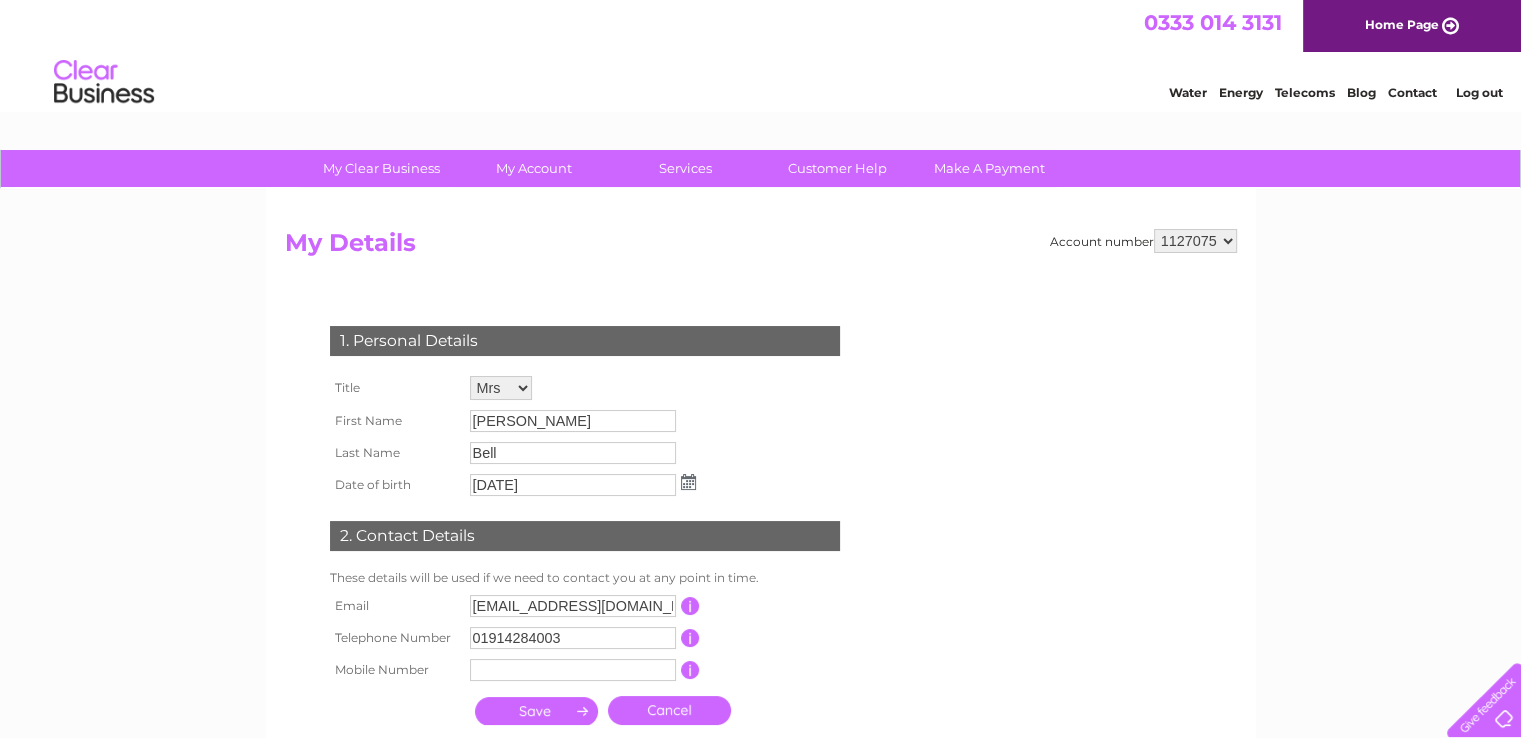 scroll, scrollTop: 100, scrollLeft: 0, axis: vertical 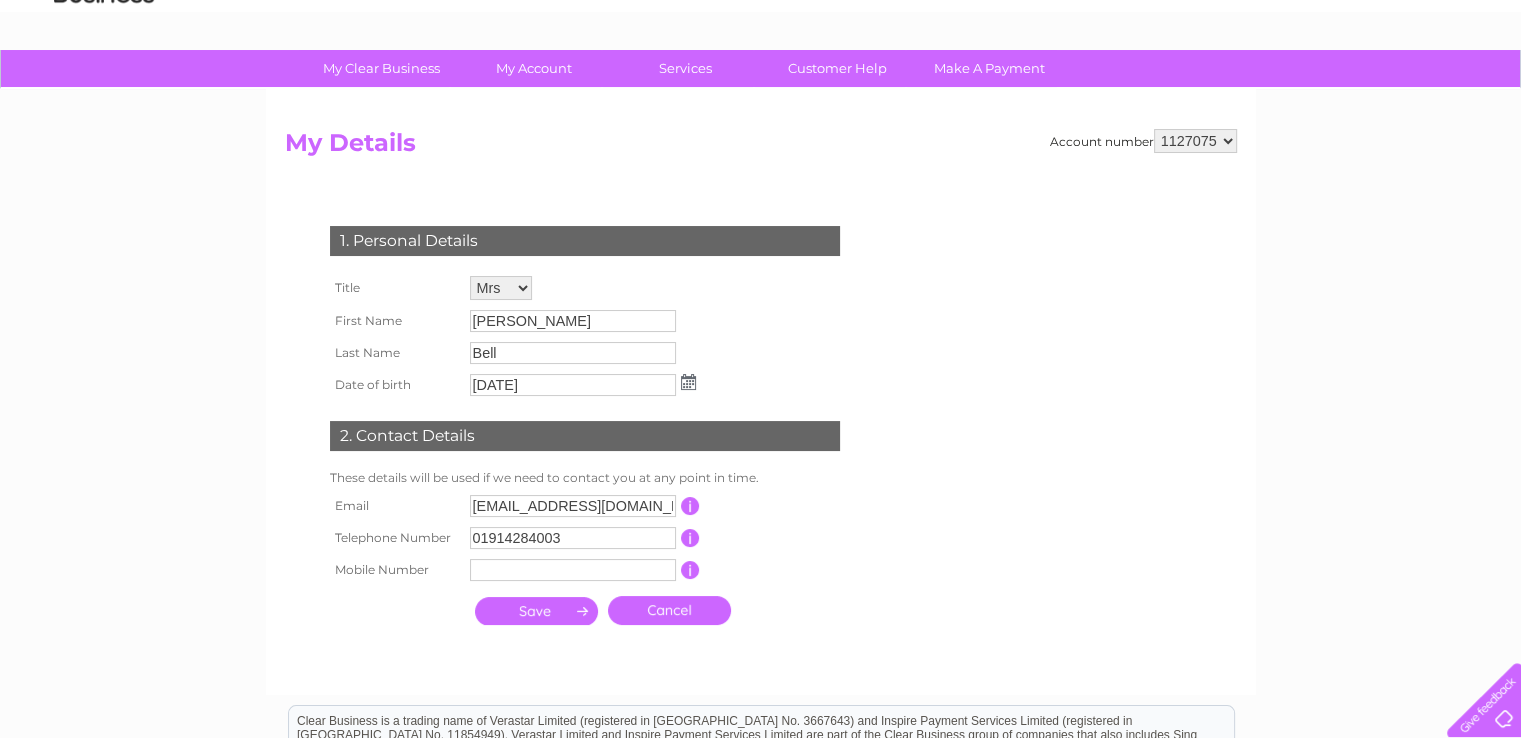 click on "Mr
Mrs
Ms
Miss
Dr
Rev
Prof
Other" at bounding box center [501, 288] 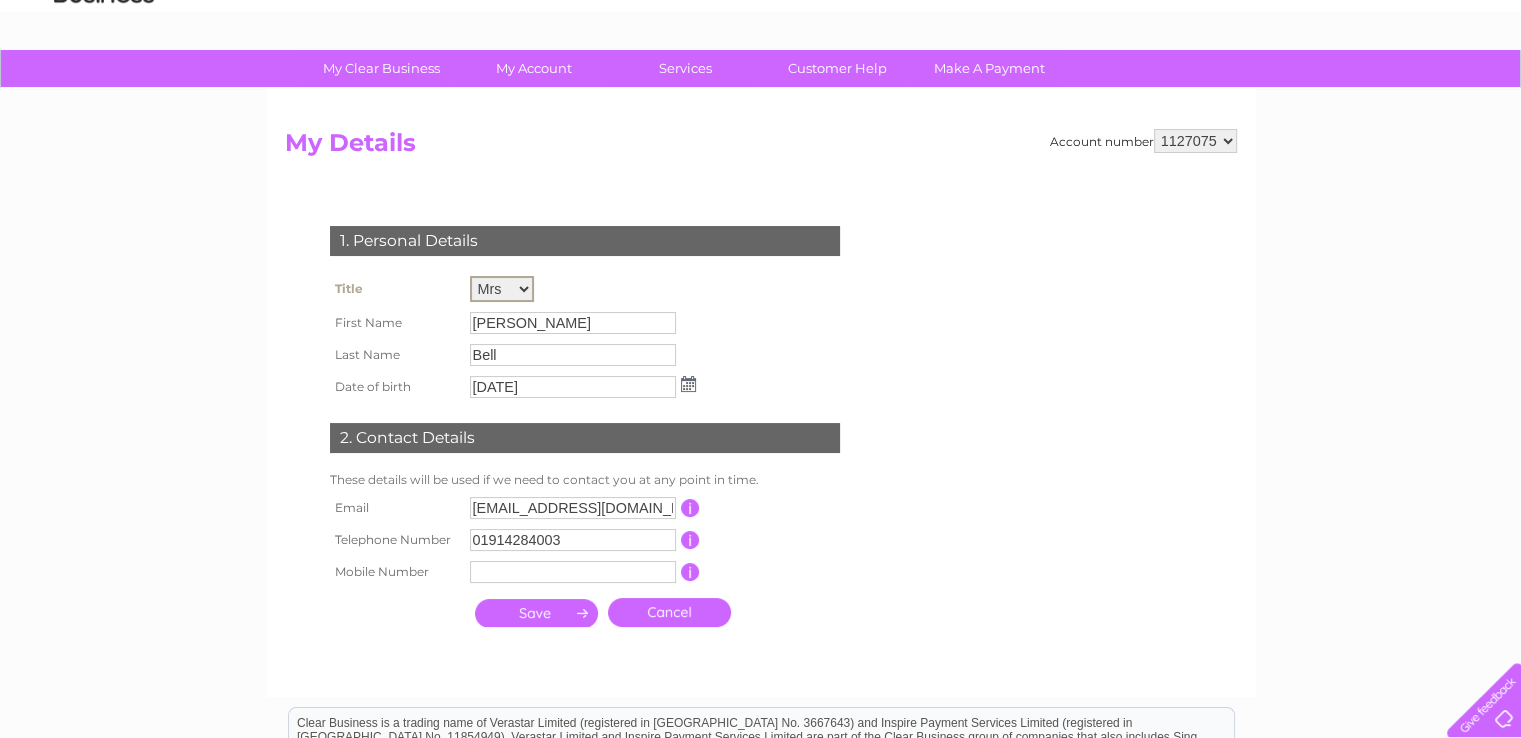 select on "Ms" 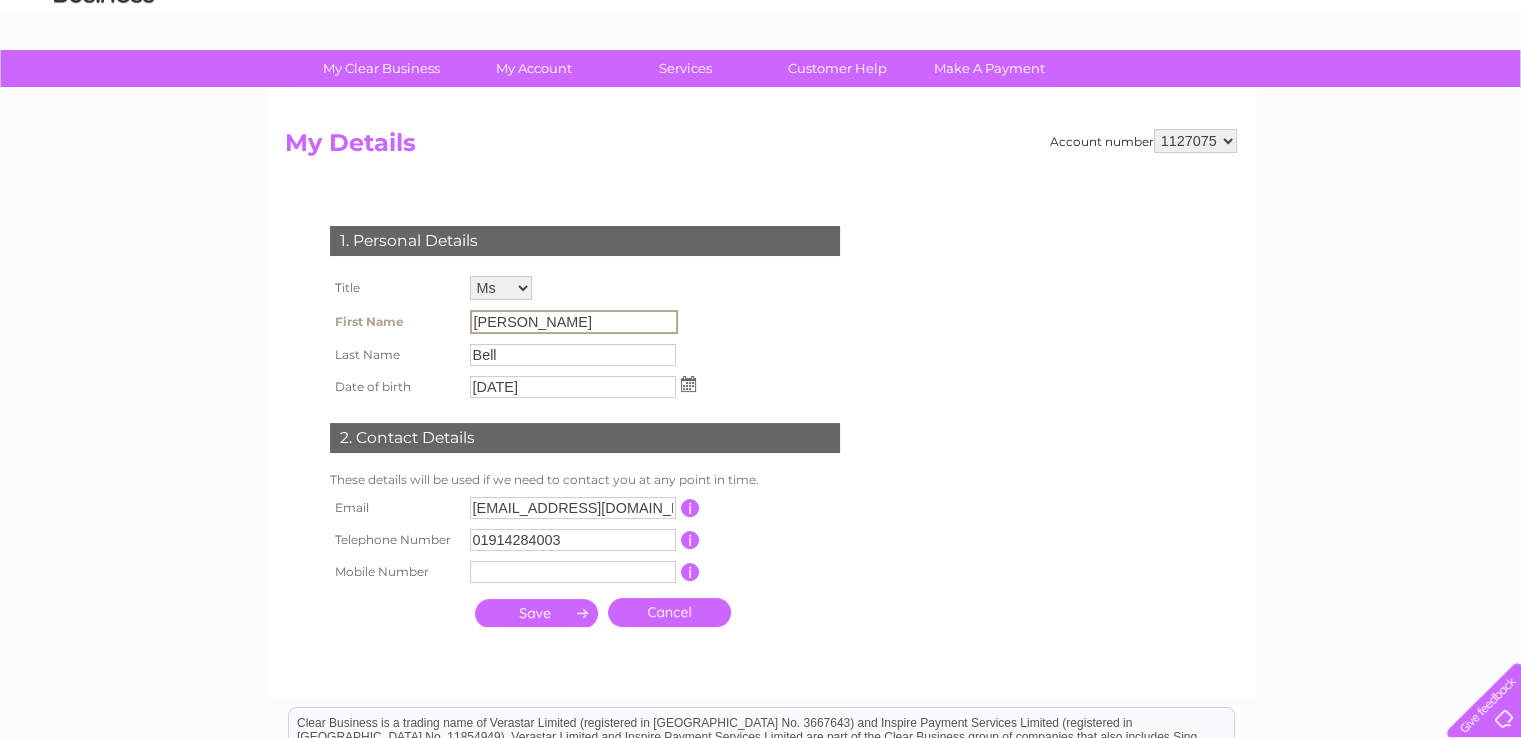 drag, startPoint x: 564, startPoint y: 323, endPoint x: 380, endPoint y: 301, distance: 185.31055 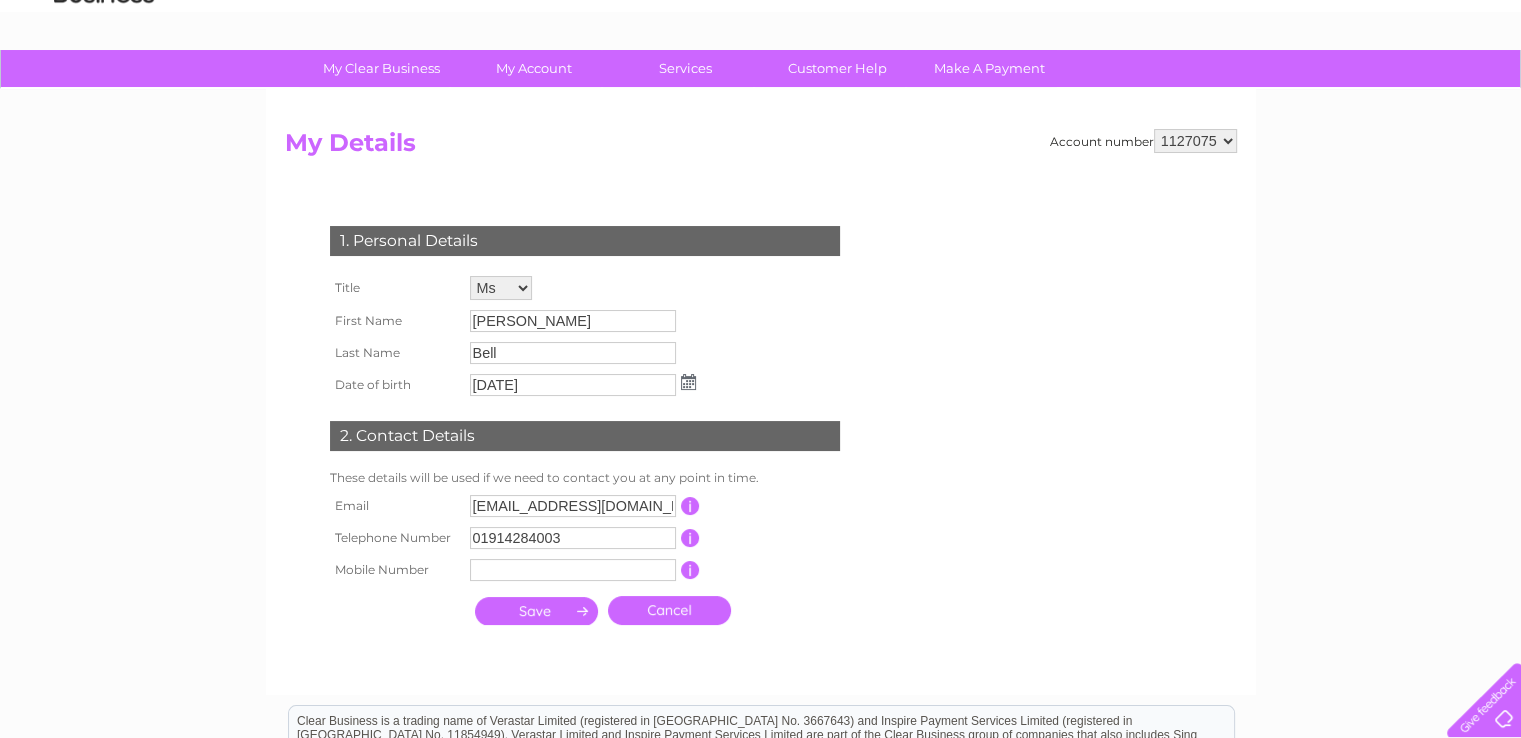 click at bounding box center [688, 382] 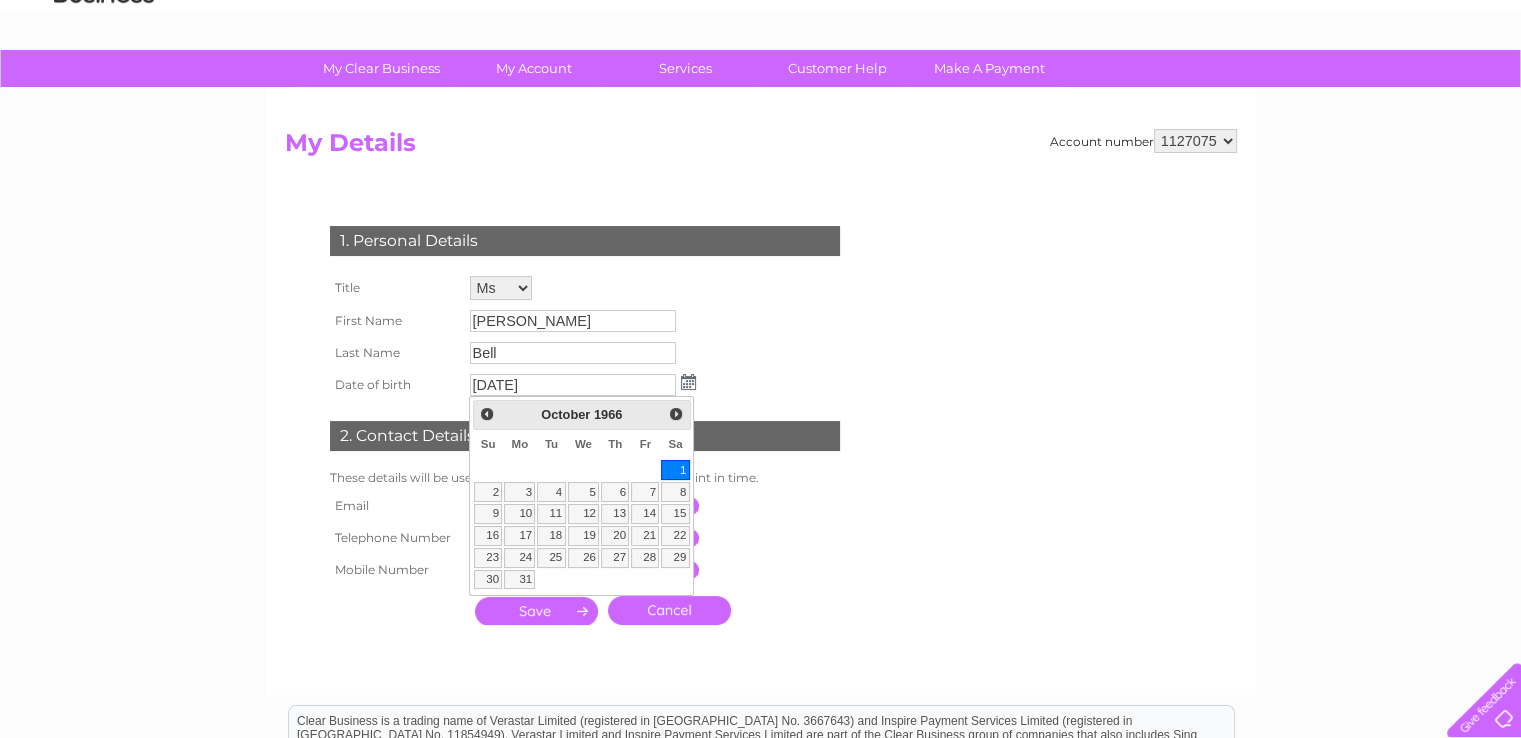 click at bounding box center [688, 382] 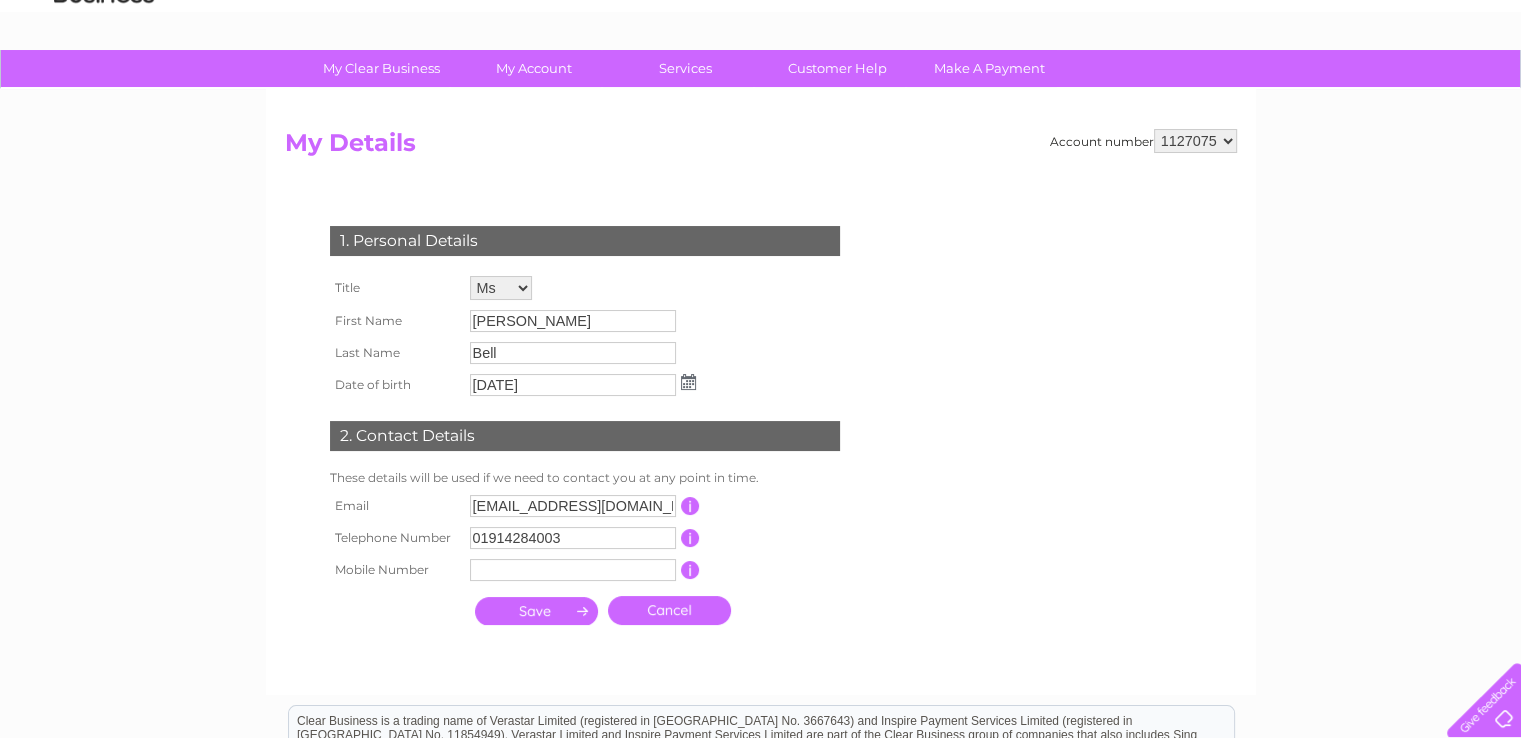 click on "Diana" 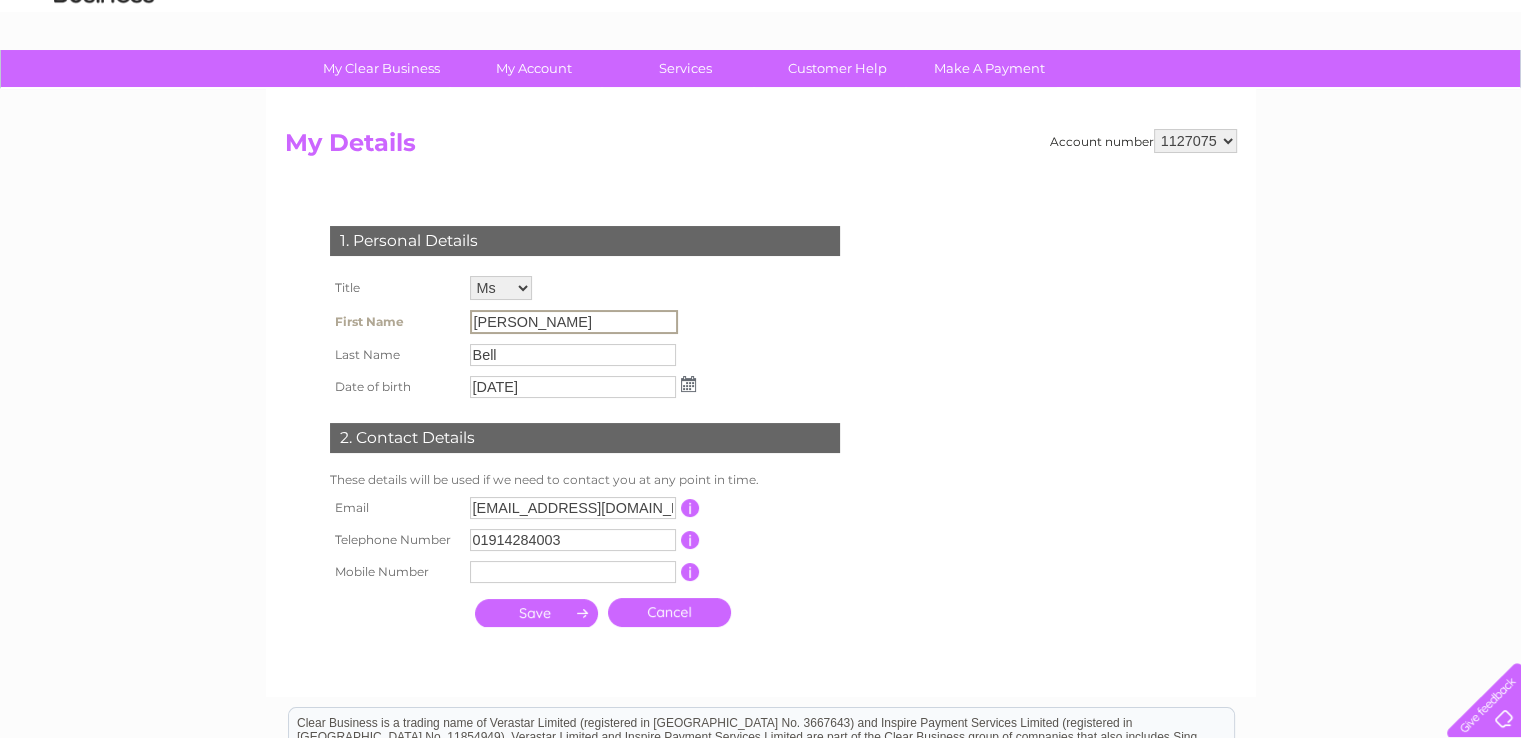 drag, startPoint x: 551, startPoint y: 321, endPoint x: 379, endPoint y: 313, distance: 172.18594 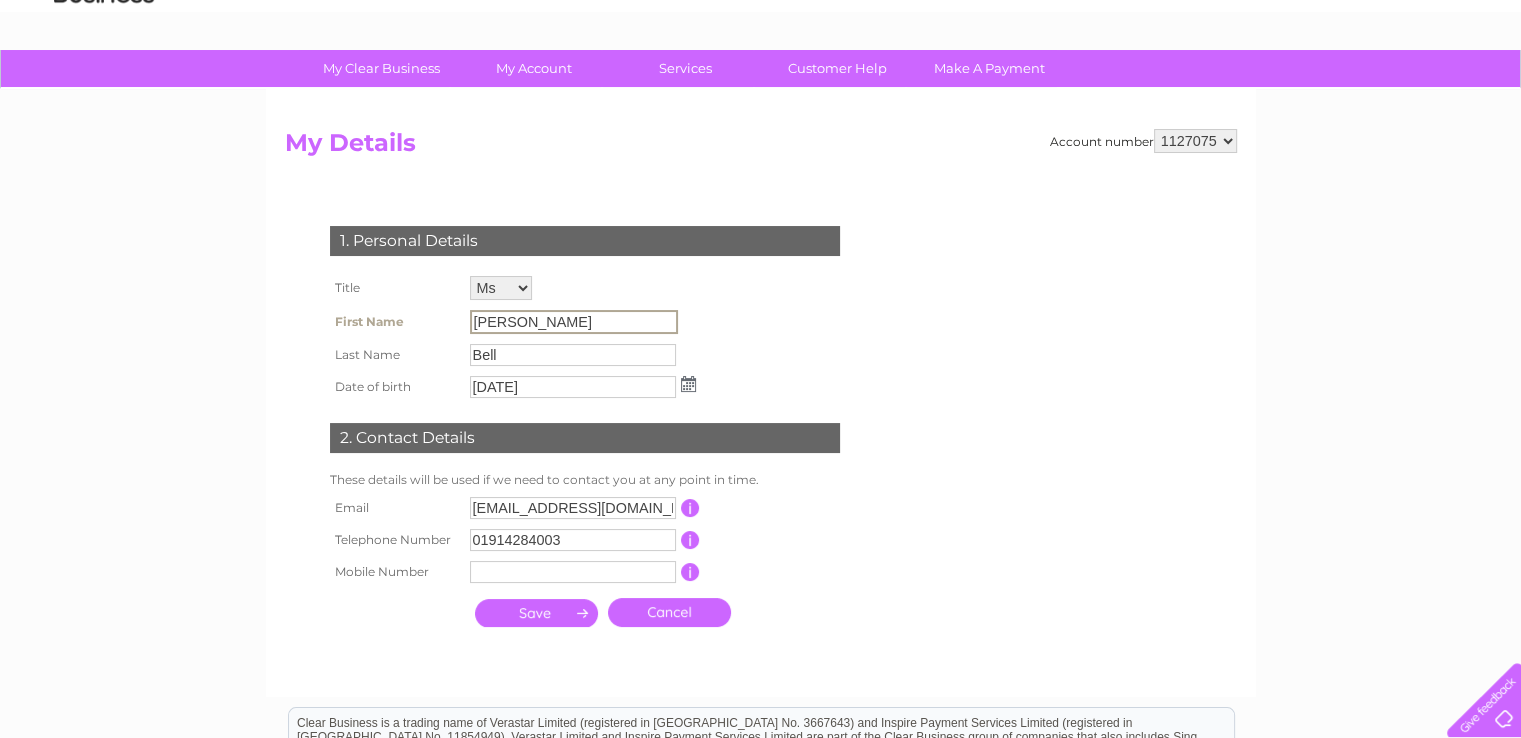 click on "[PERSON_NAME]" at bounding box center [574, 322] 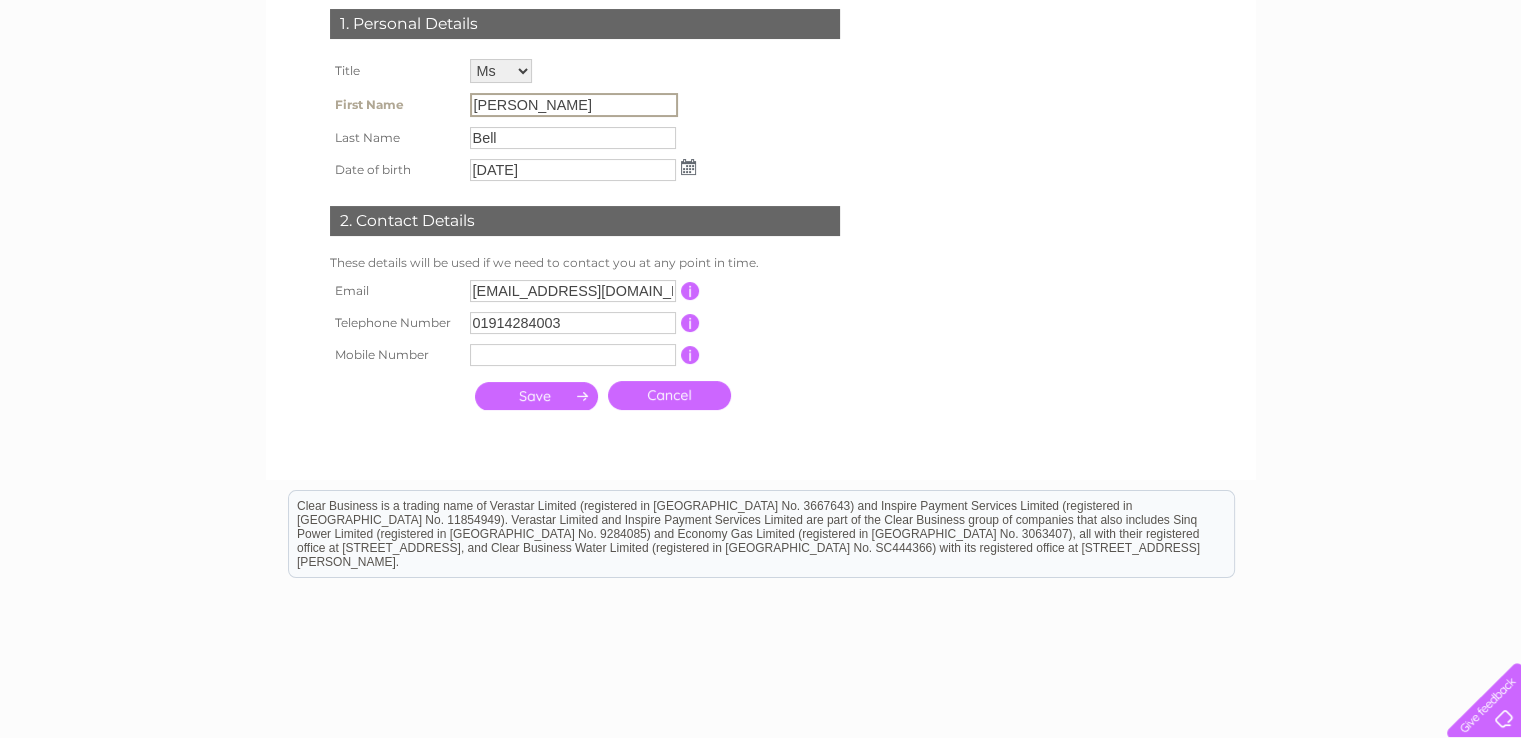 scroll, scrollTop: 0, scrollLeft: 0, axis: both 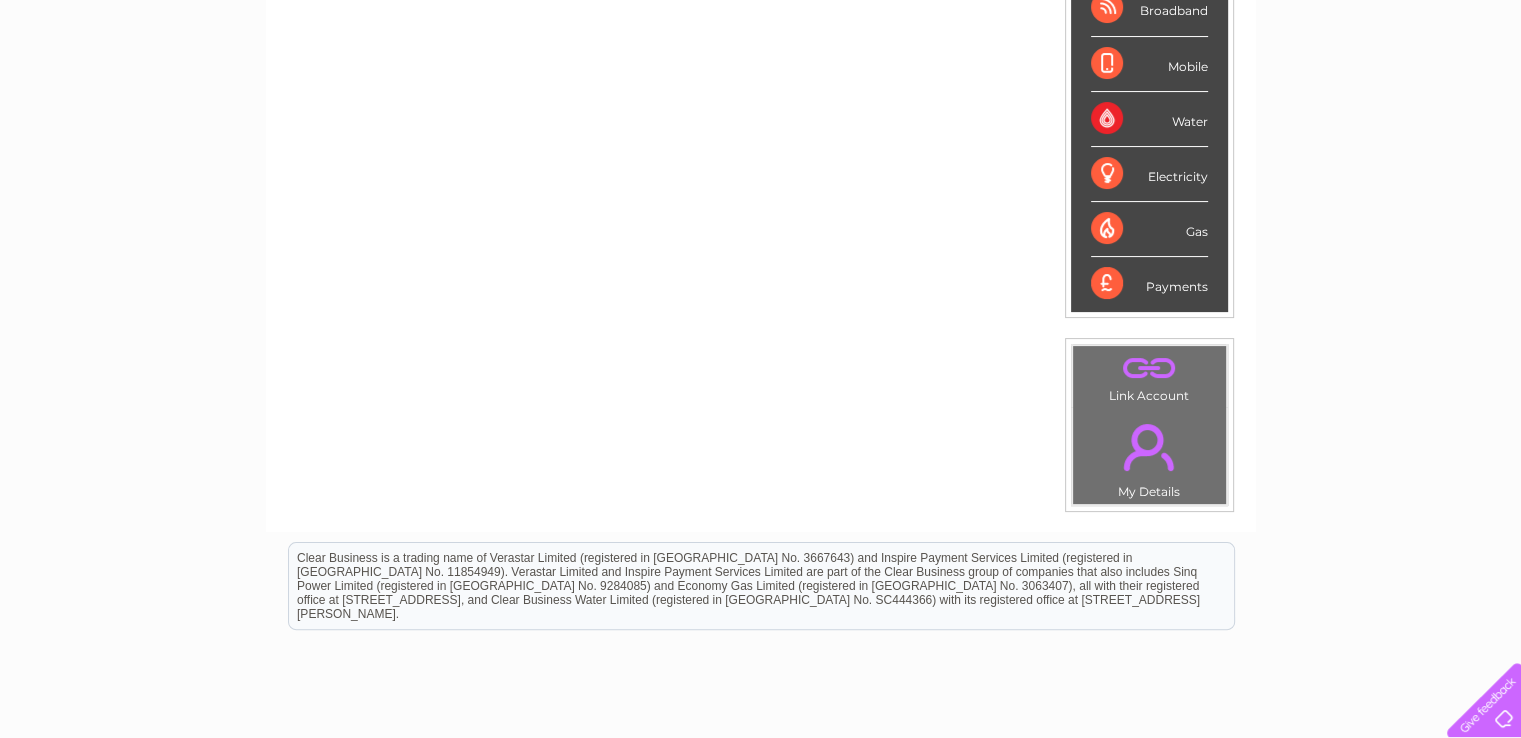 click on "." at bounding box center [1149, 447] 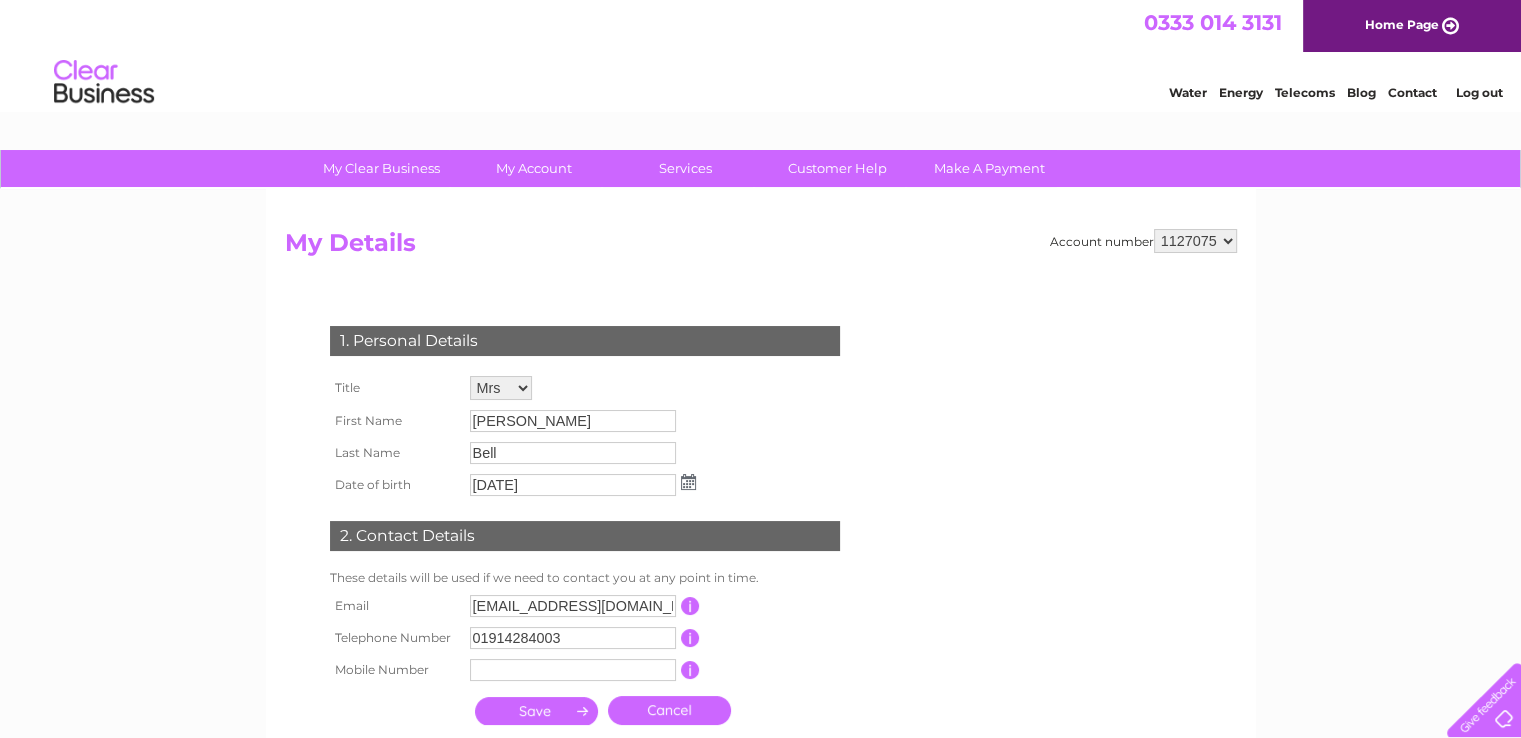 scroll, scrollTop: 0, scrollLeft: 0, axis: both 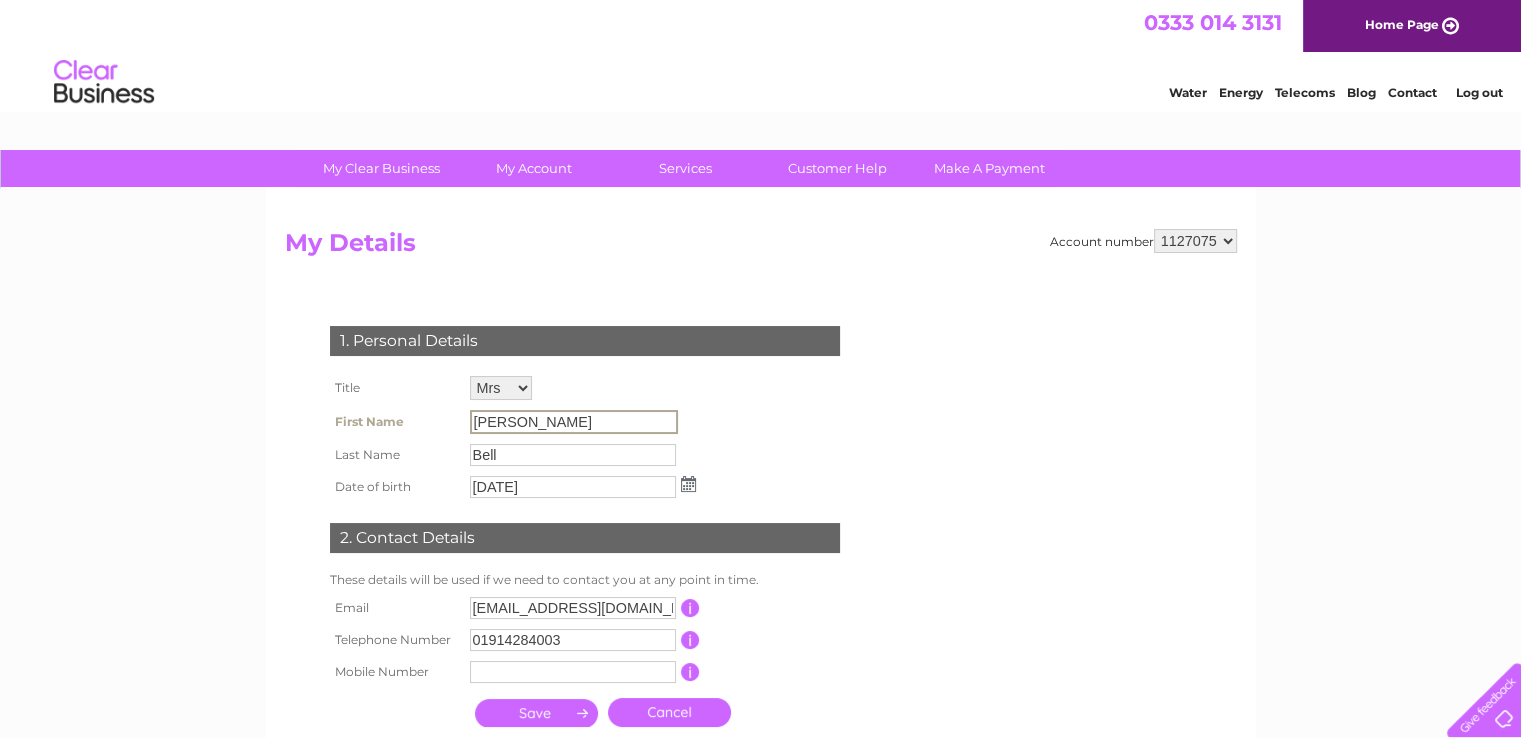 click on "[PERSON_NAME]" at bounding box center [574, 422] 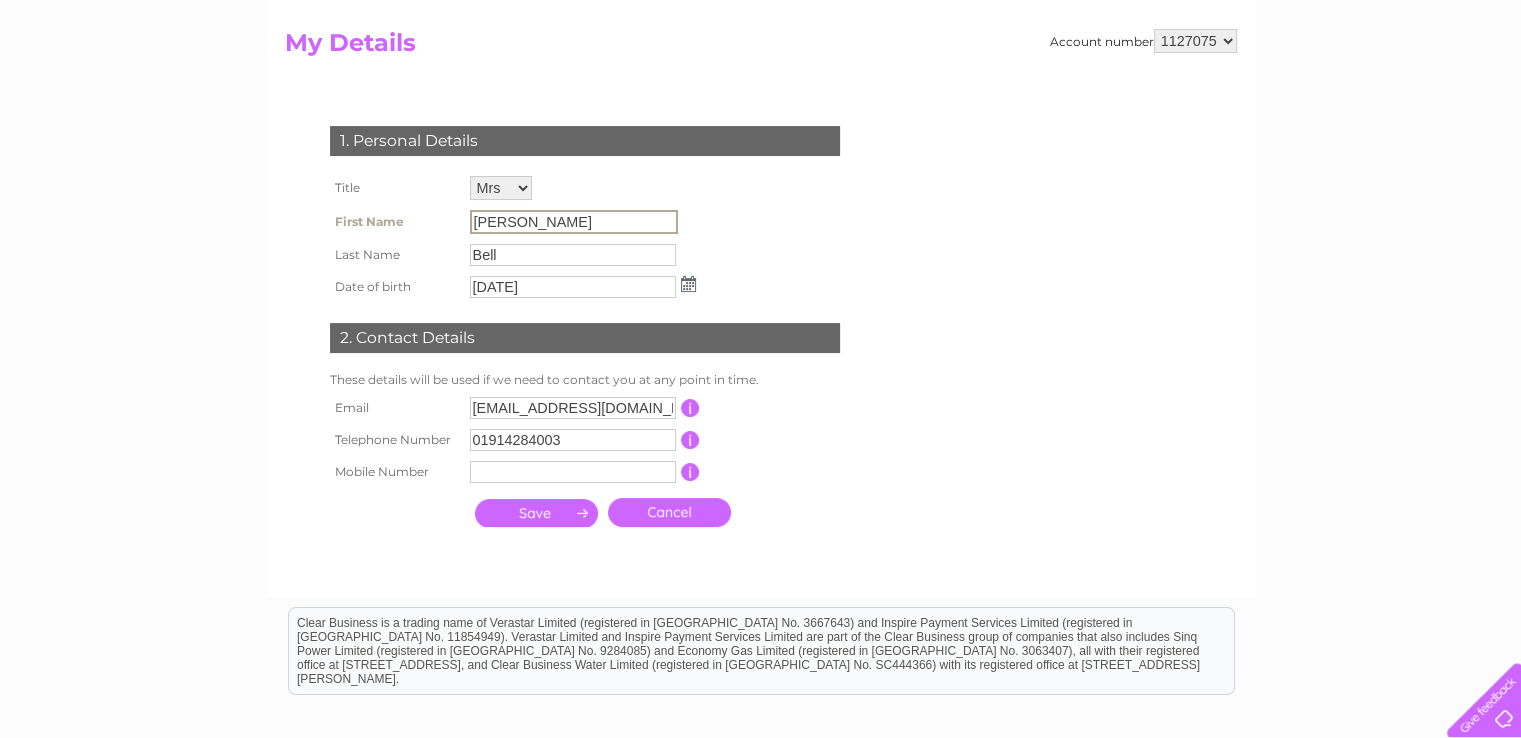 scroll, scrollTop: 300, scrollLeft: 0, axis: vertical 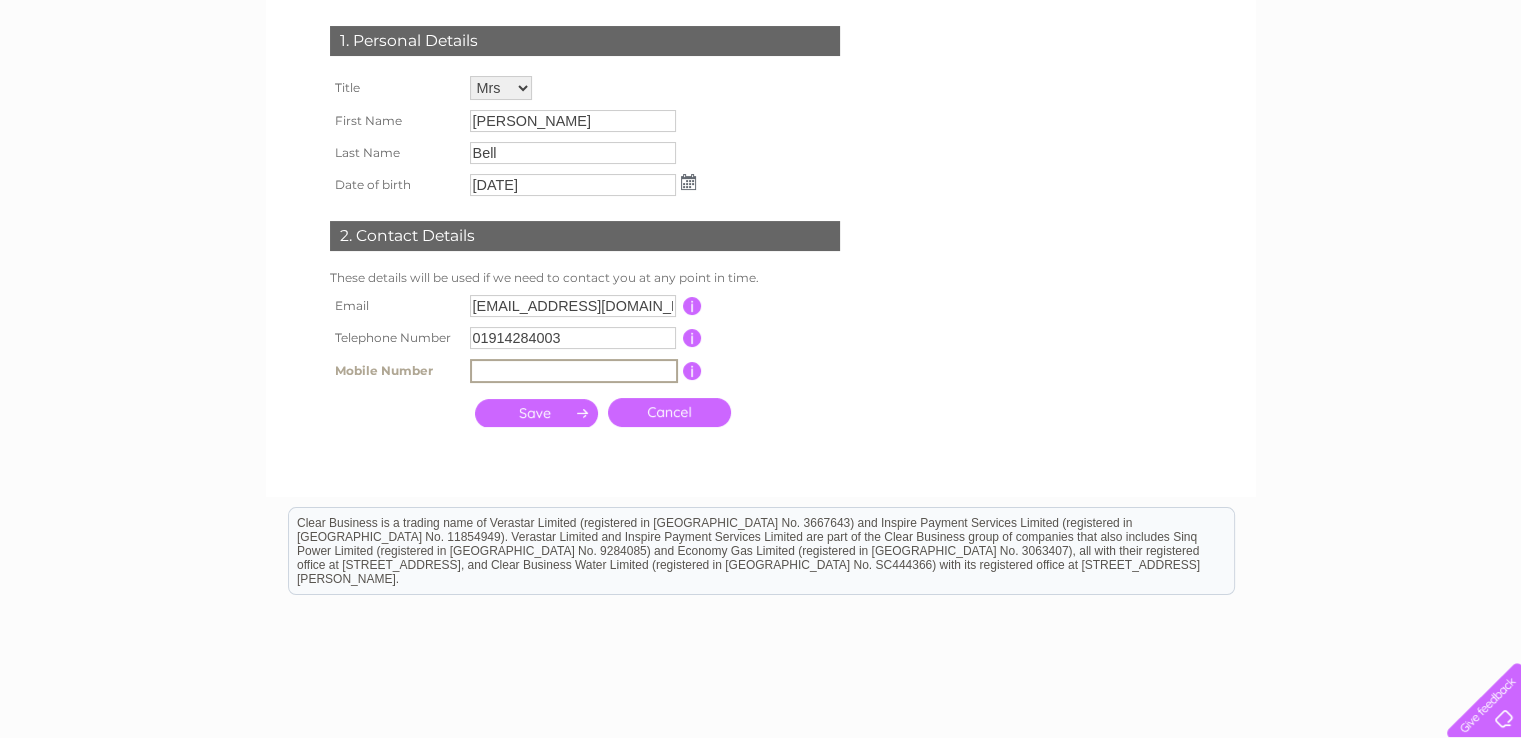 click at bounding box center [574, 371] 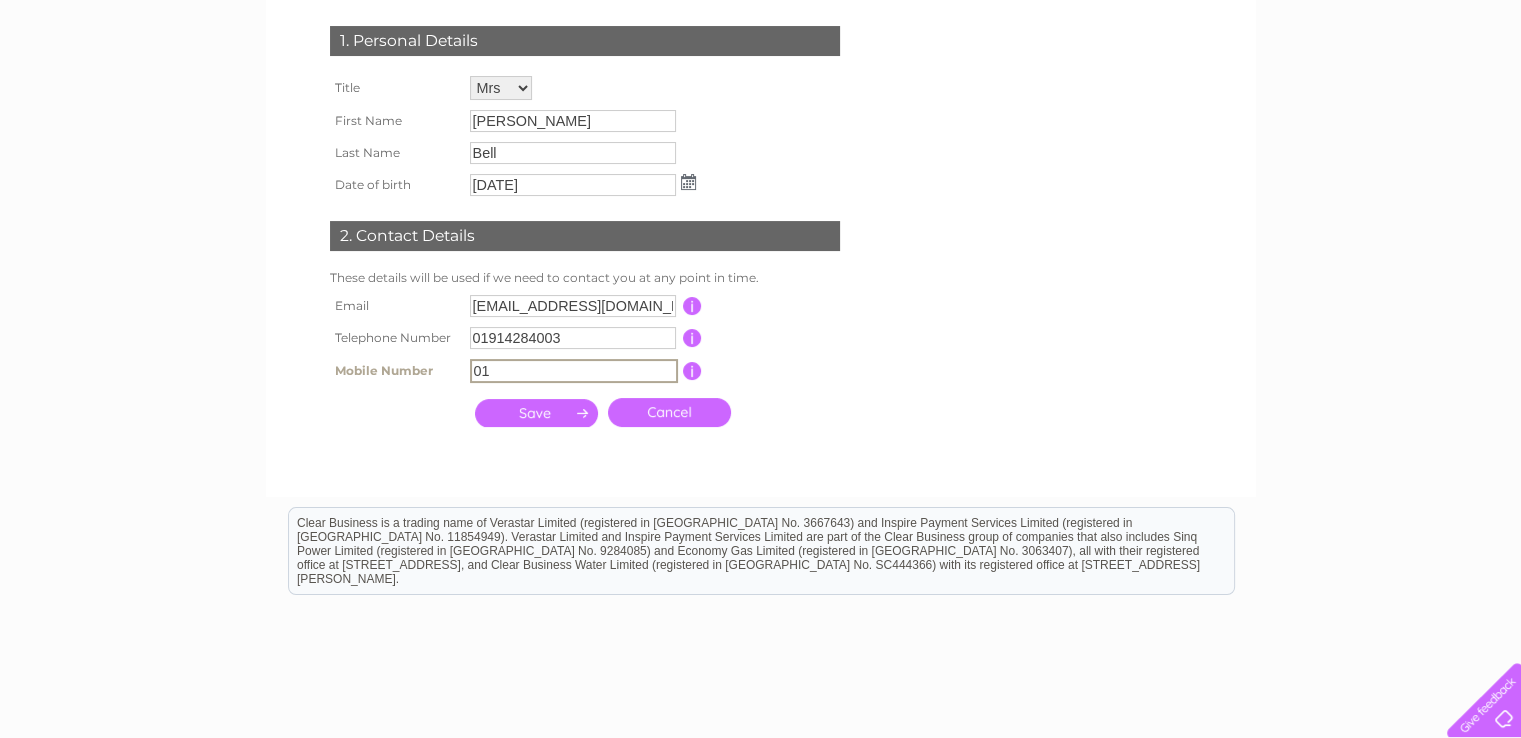 type on "0" 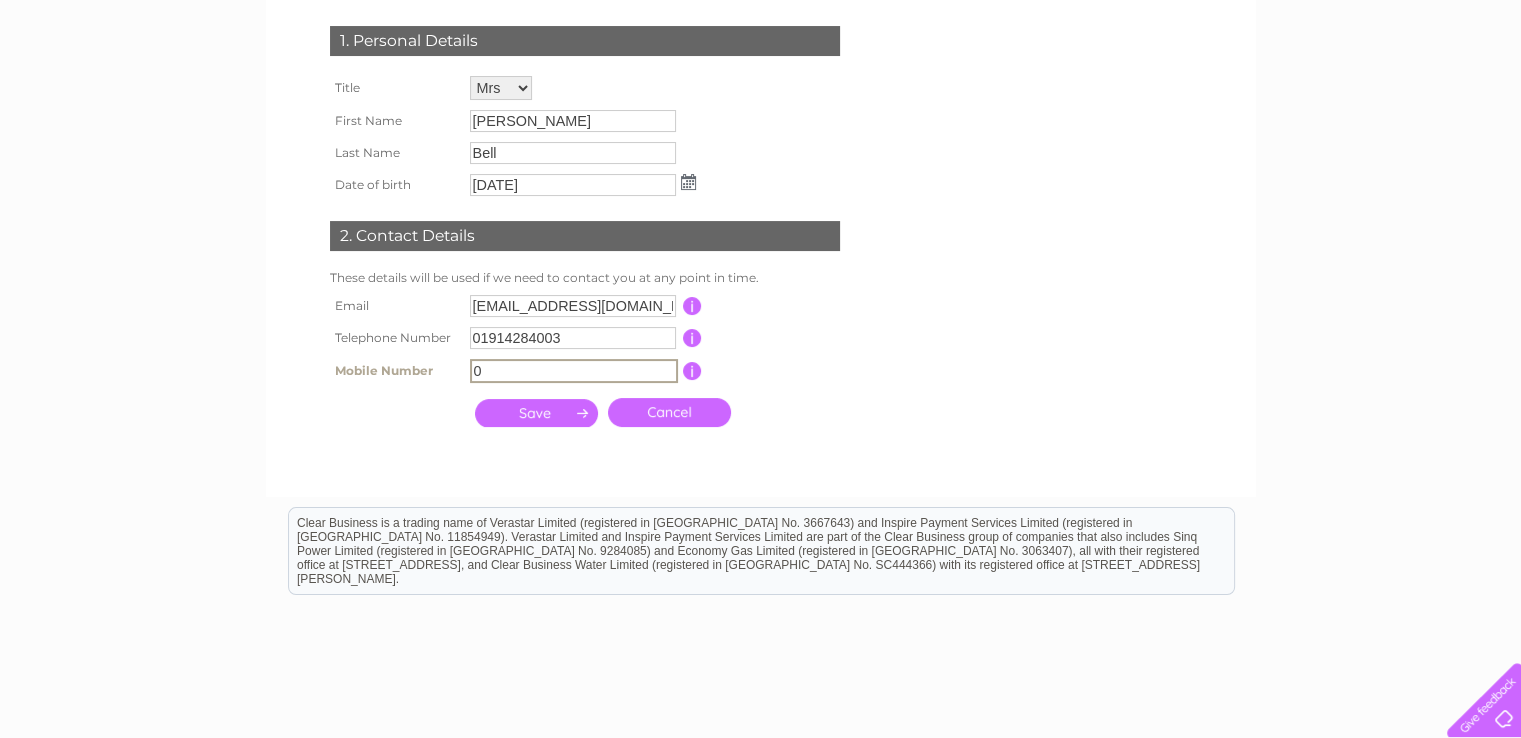type 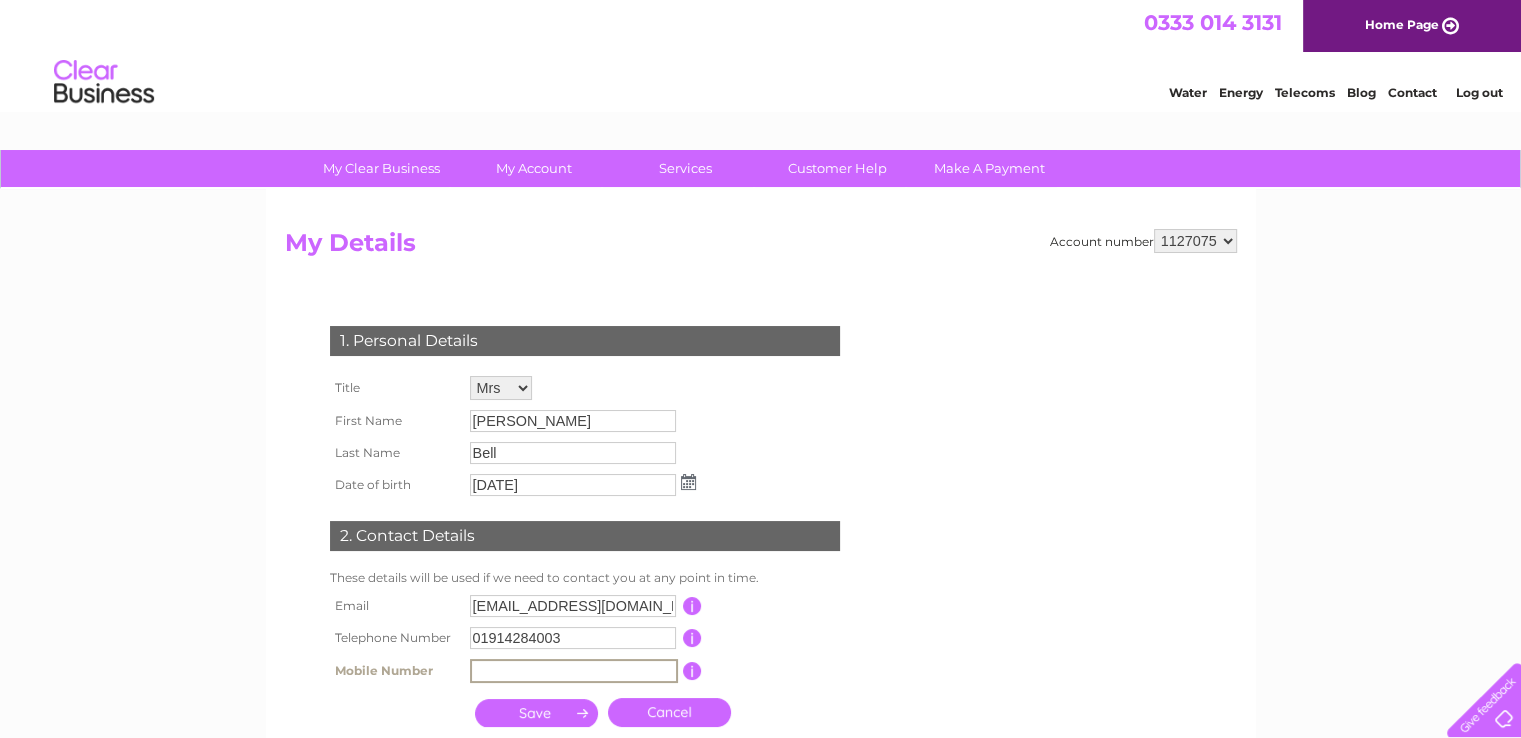 scroll, scrollTop: 200, scrollLeft: 0, axis: vertical 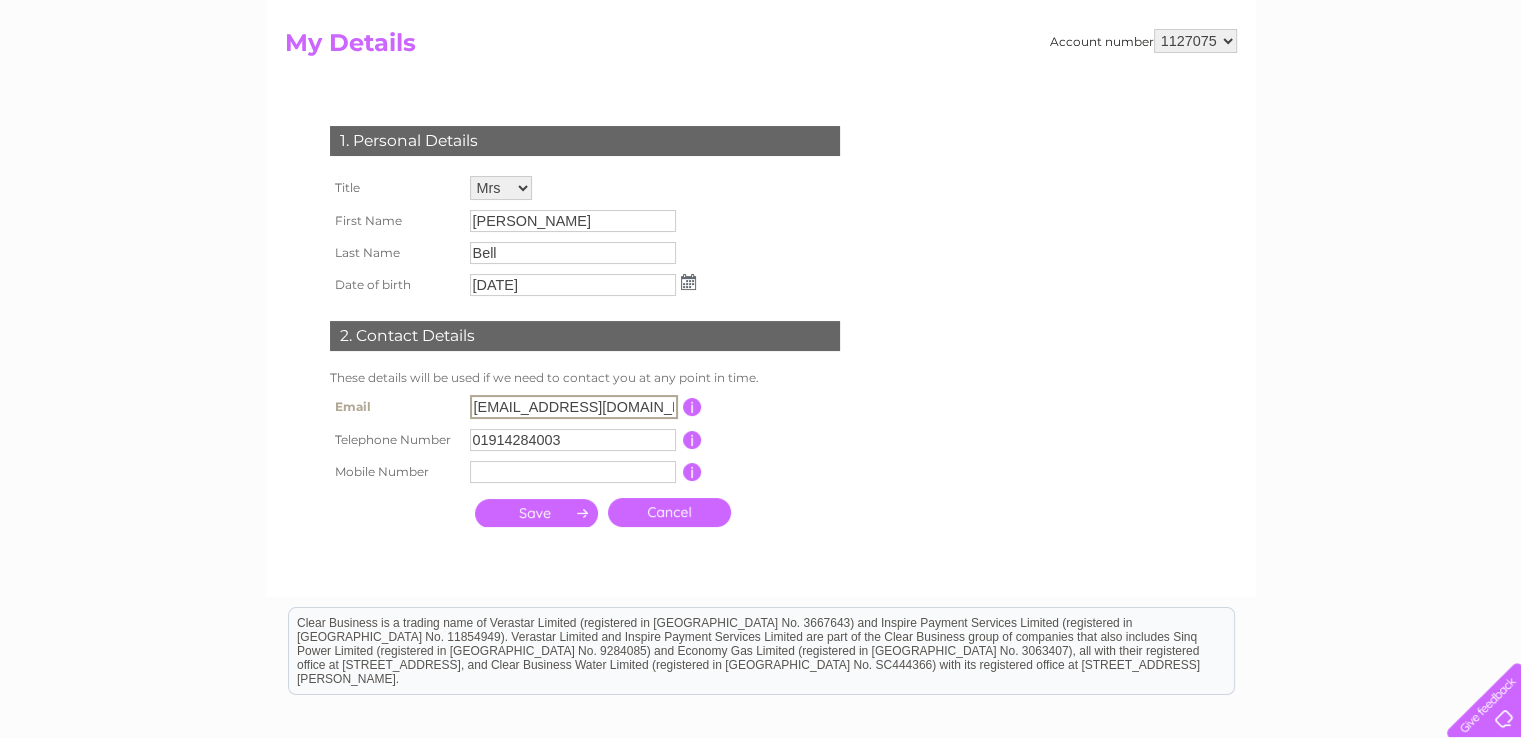 click on "accounts@uts-ltd.com" at bounding box center [574, 407] 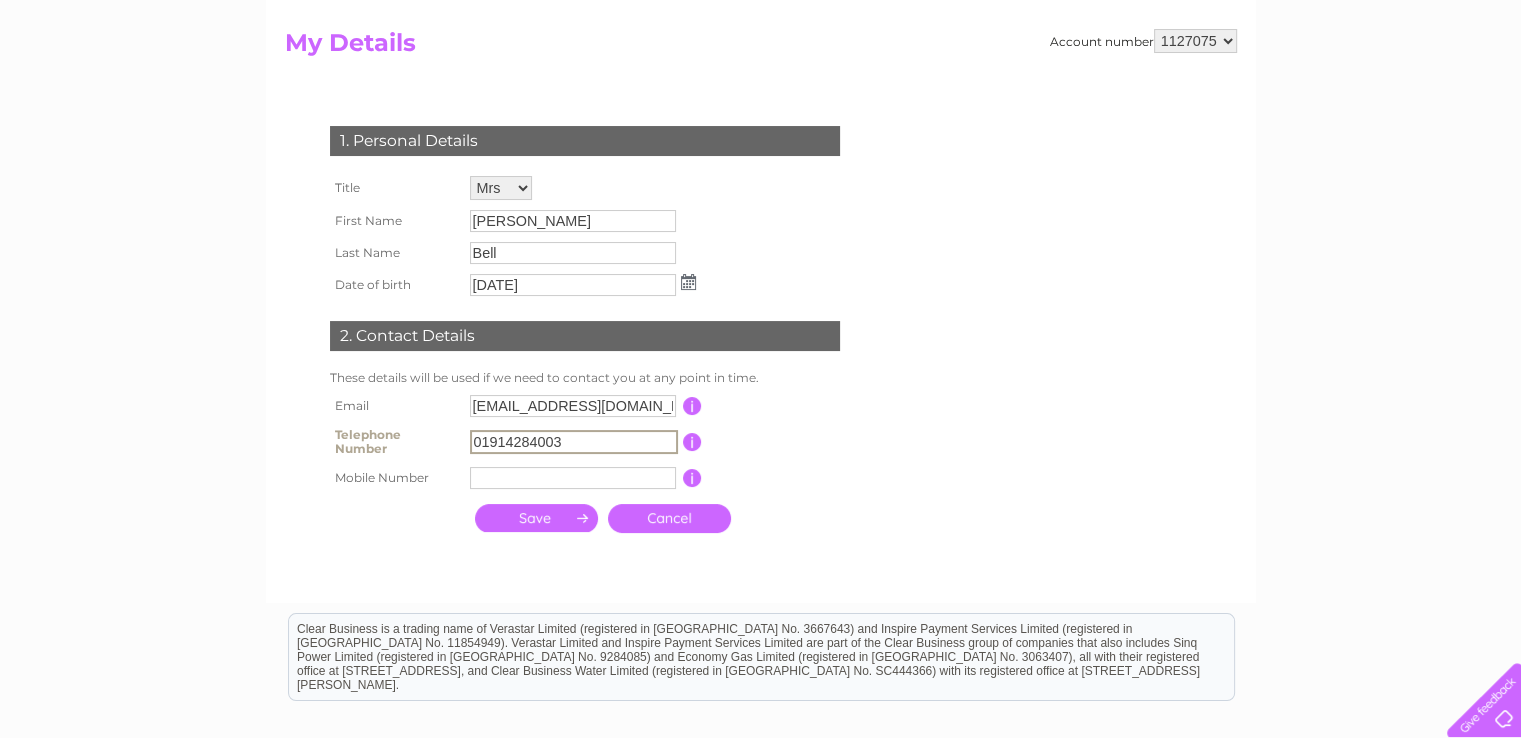 click on "01914284003" at bounding box center (574, 442) 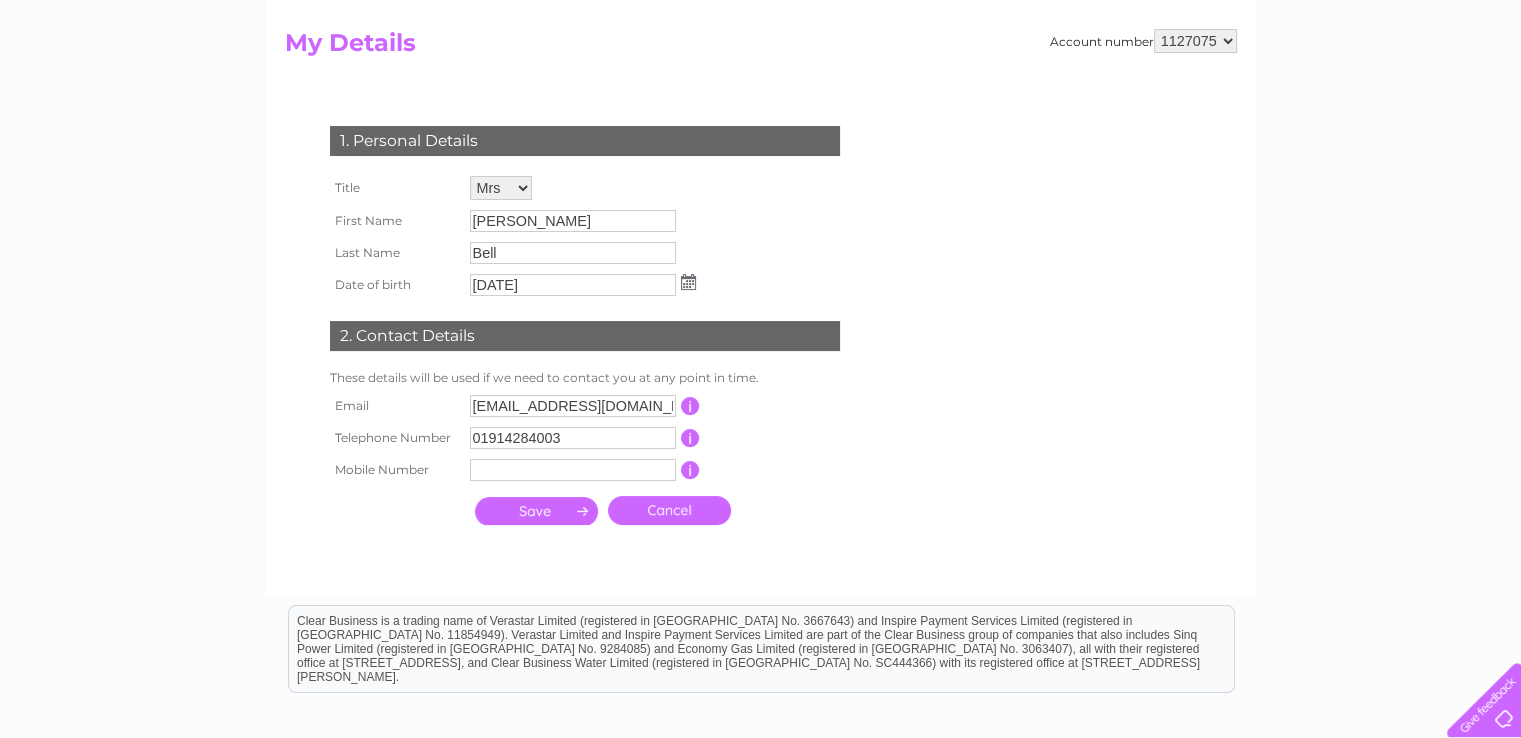 click on "1. Personal Details
Title
Mr
Mrs
Ms
Miss
Dr
Rev
Prof
Other
First Name
Diana
Last Name
Bell
Date of birth
01/10/1966
Email" at bounding box center (589, 320) 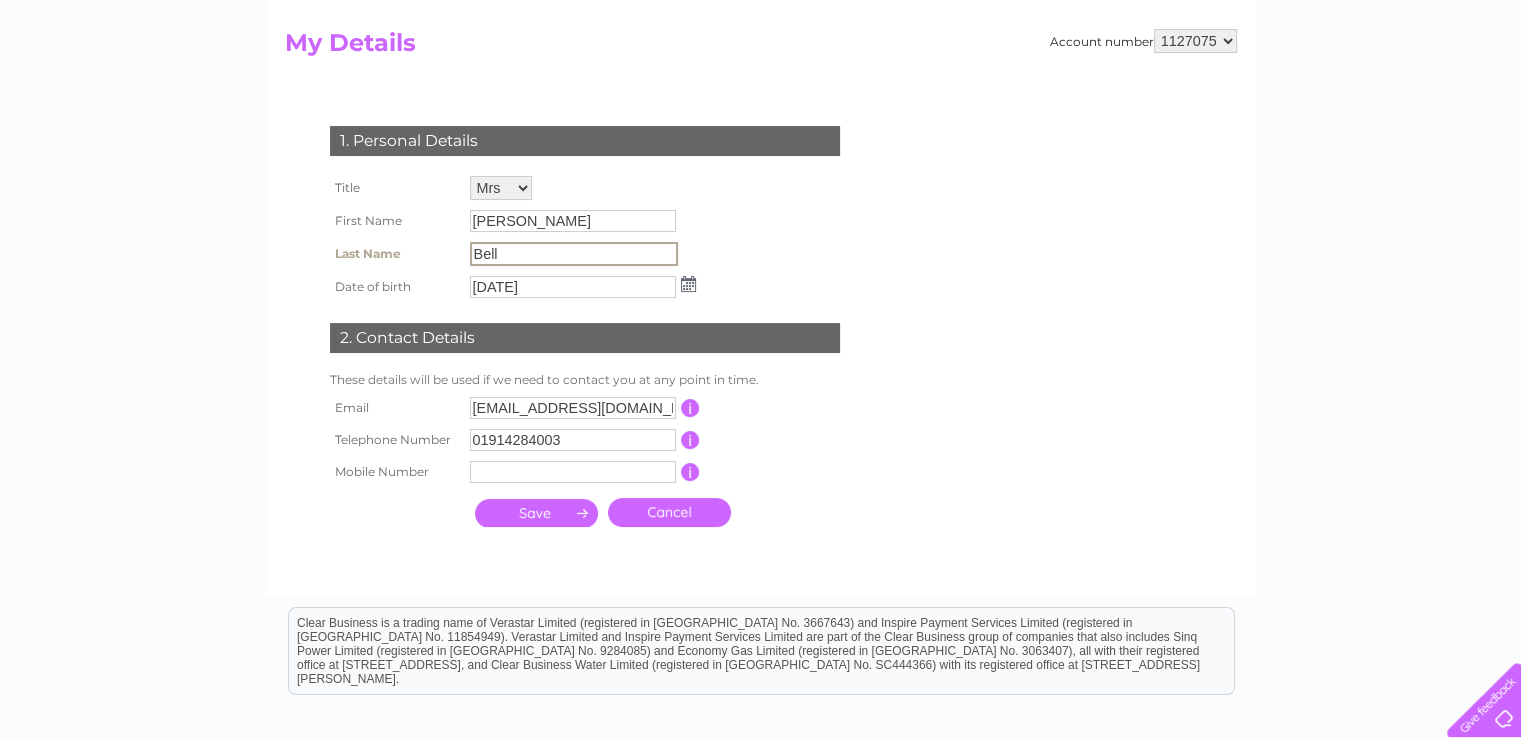 drag, startPoint x: 603, startPoint y: 259, endPoint x: 232, endPoint y: 221, distance: 372.941 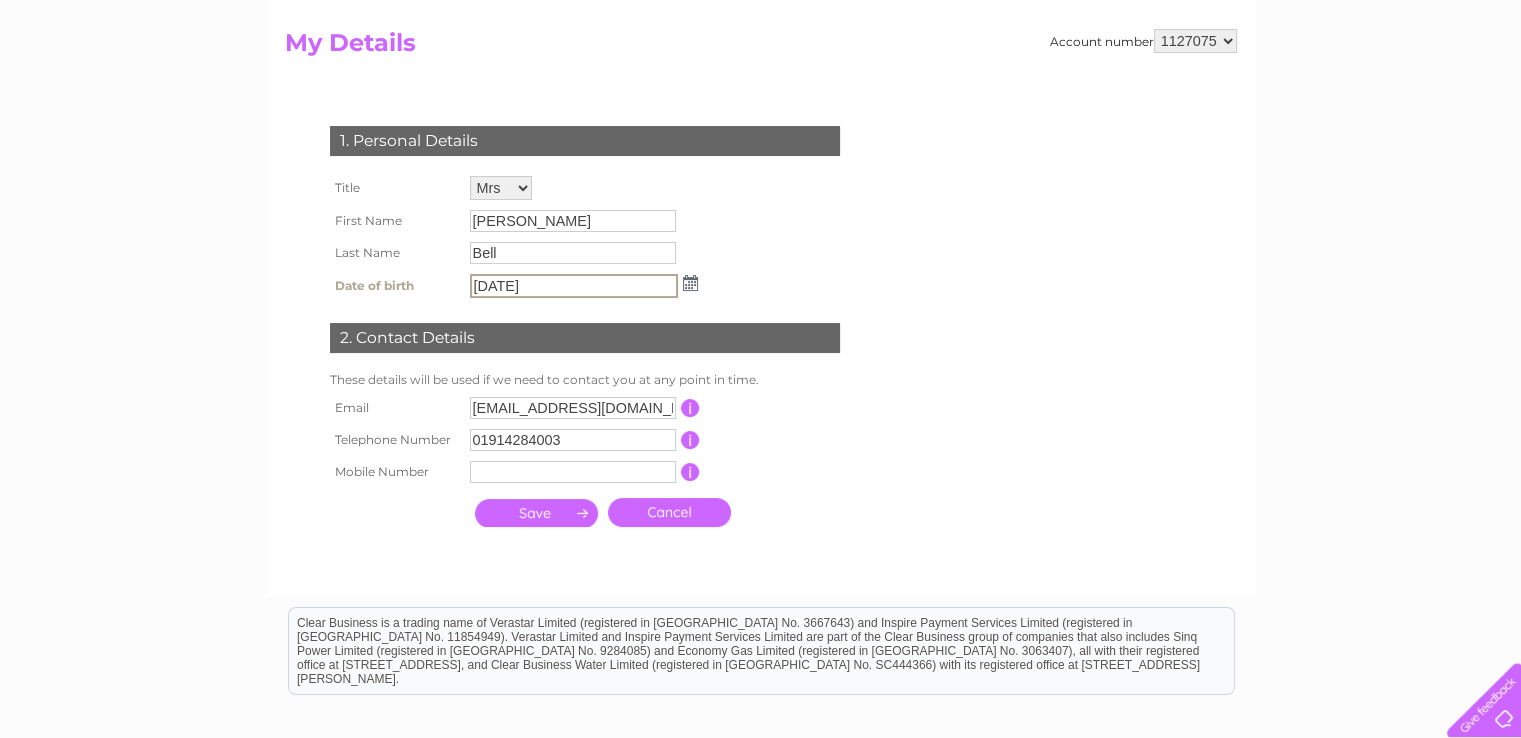 click on "01/10/1966" at bounding box center (574, 286) 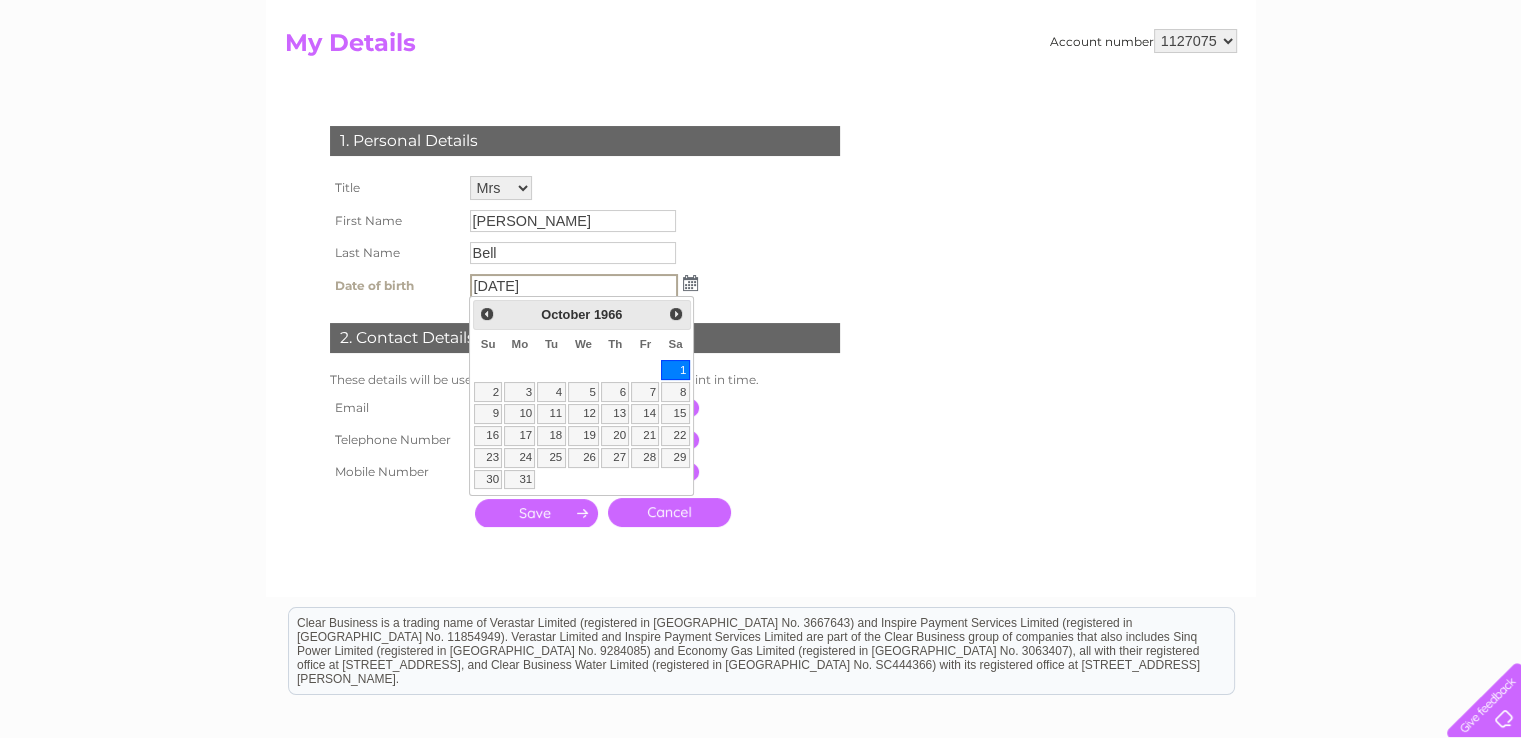 click on "14" at bounding box center (645, 414) 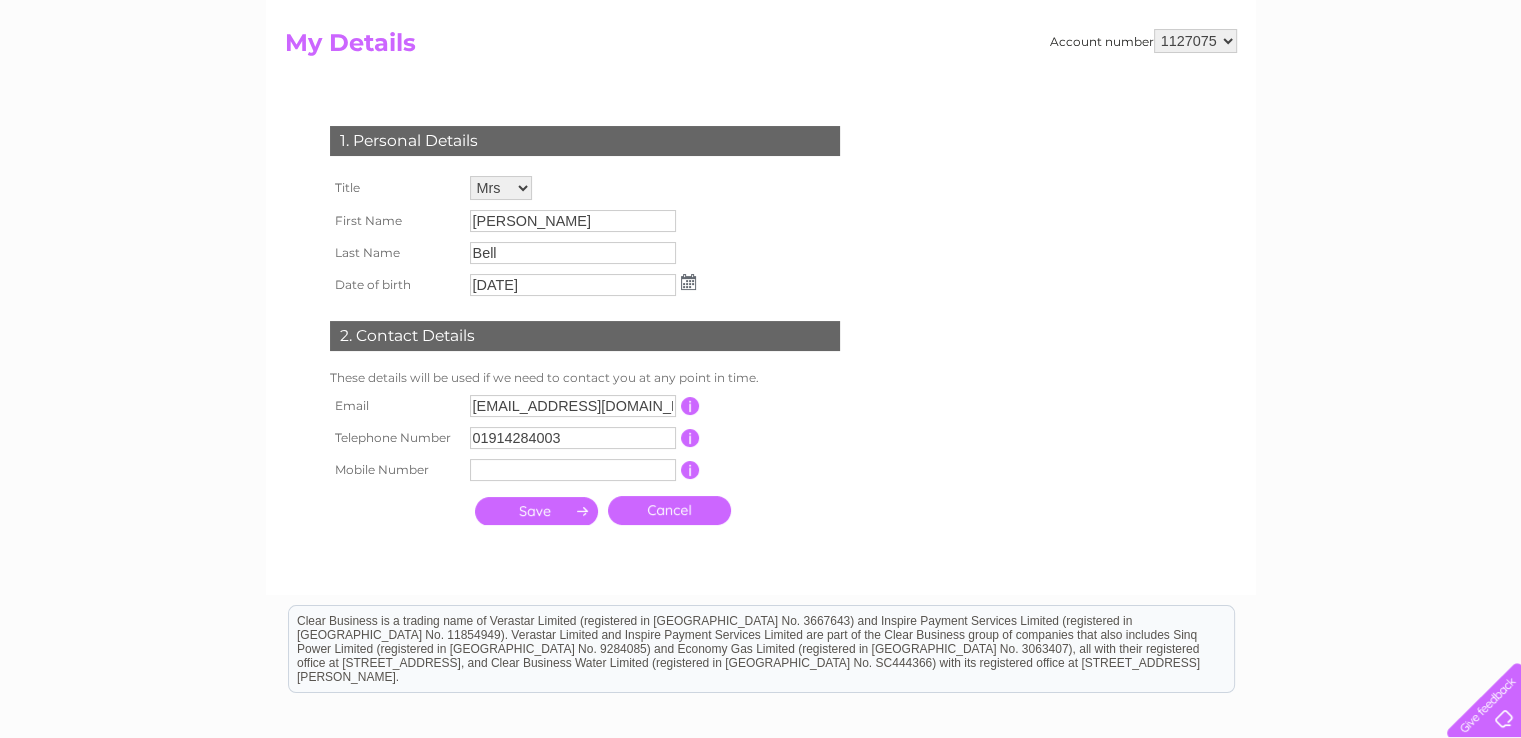 scroll, scrollTop: 100, scrollLeft: 0, axis: vertical 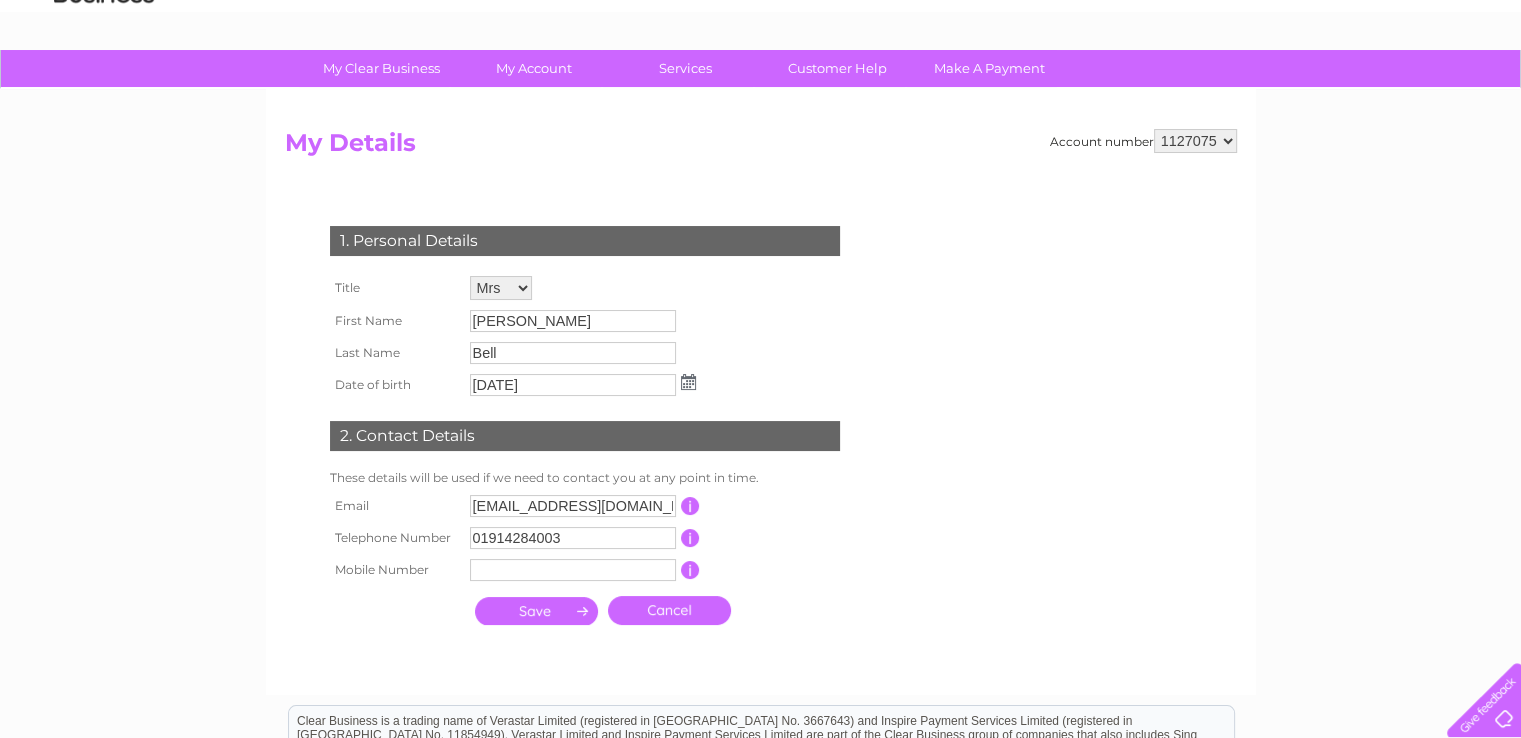 click on "Mr
Mrs
Ms
Miss
Dr
Rev
Prof
Other" at bounding box center [501, 288] 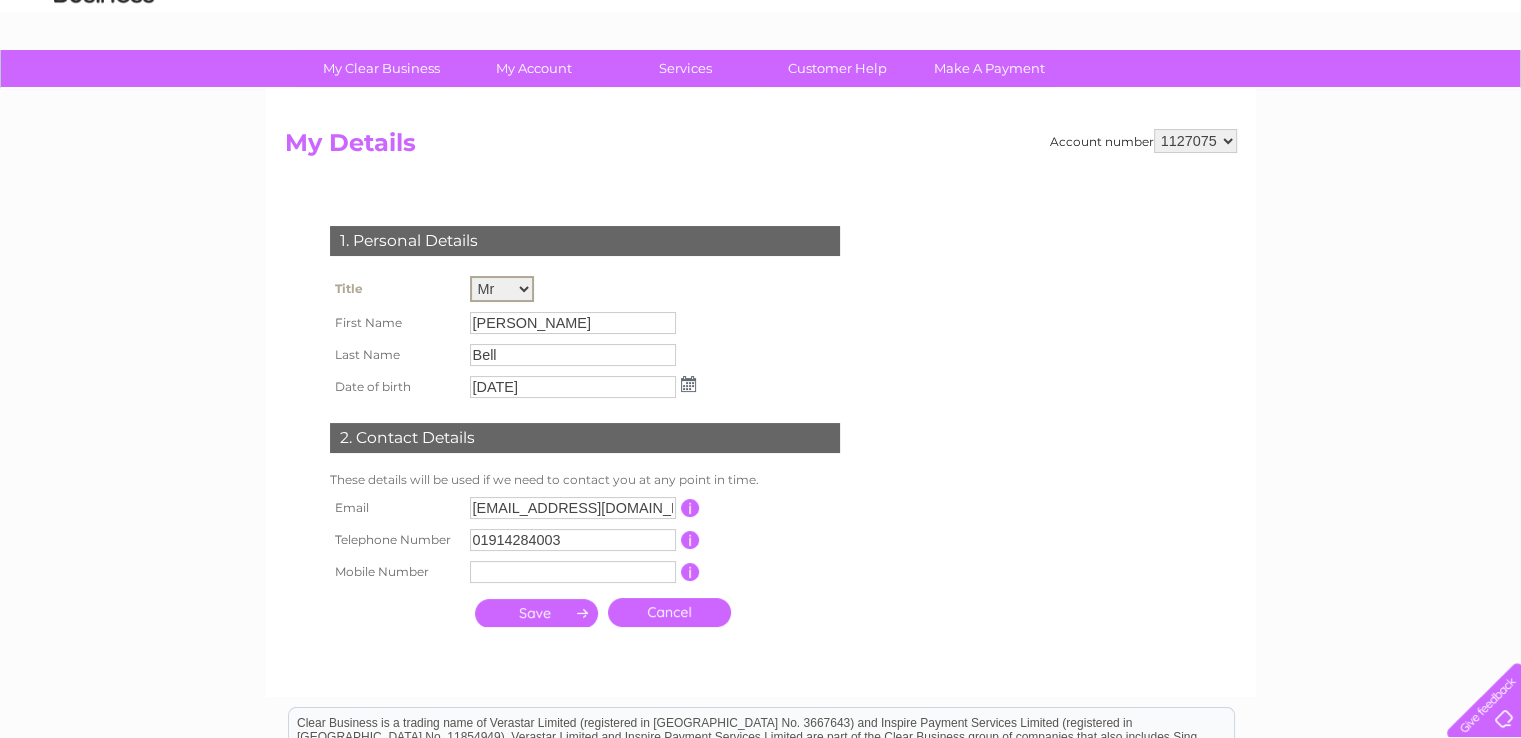 click on "Mr
Mrs
Ms
Miss
Dr
Rev
Prof
Other" at bounding box center (502, 289) 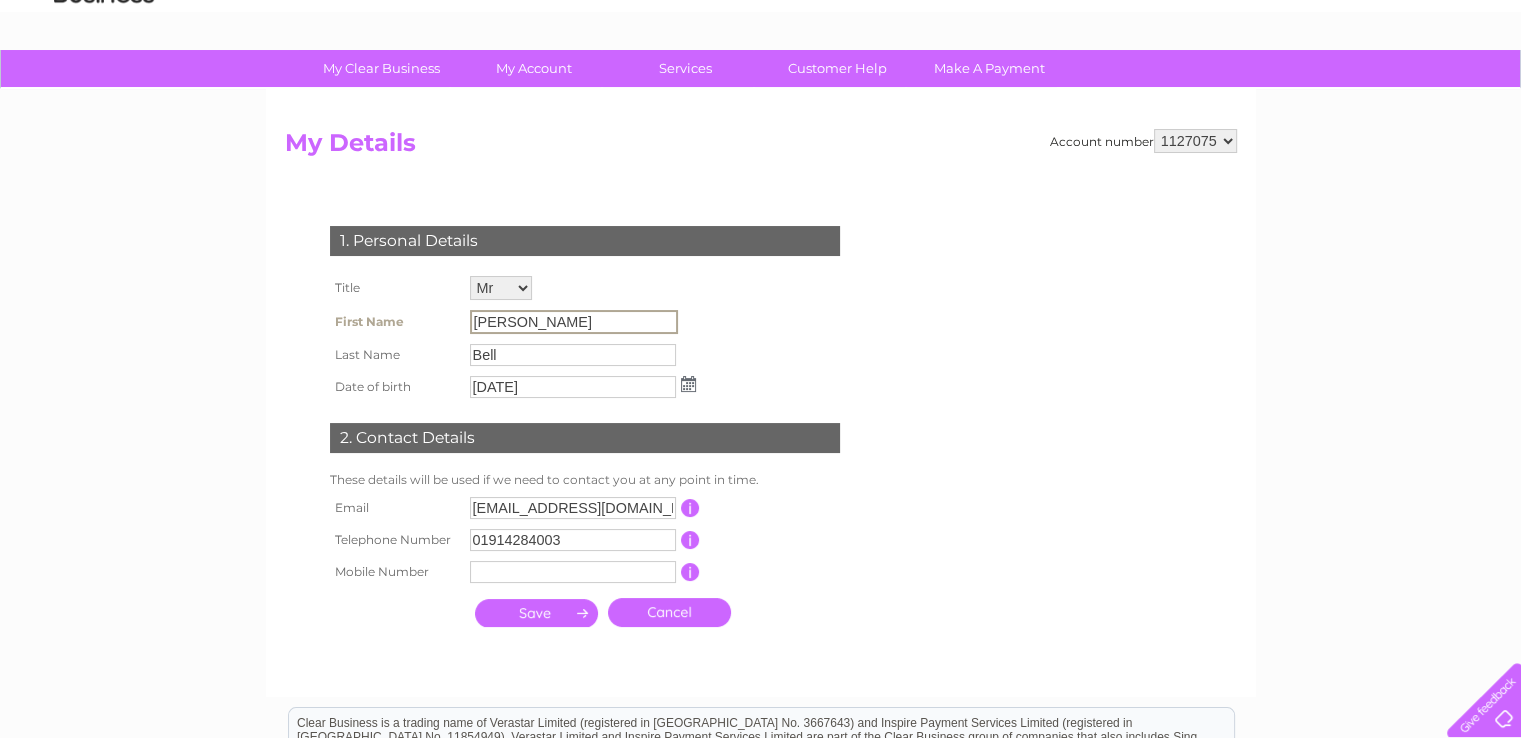 click on "Diana" at bounding box center (574, 322) 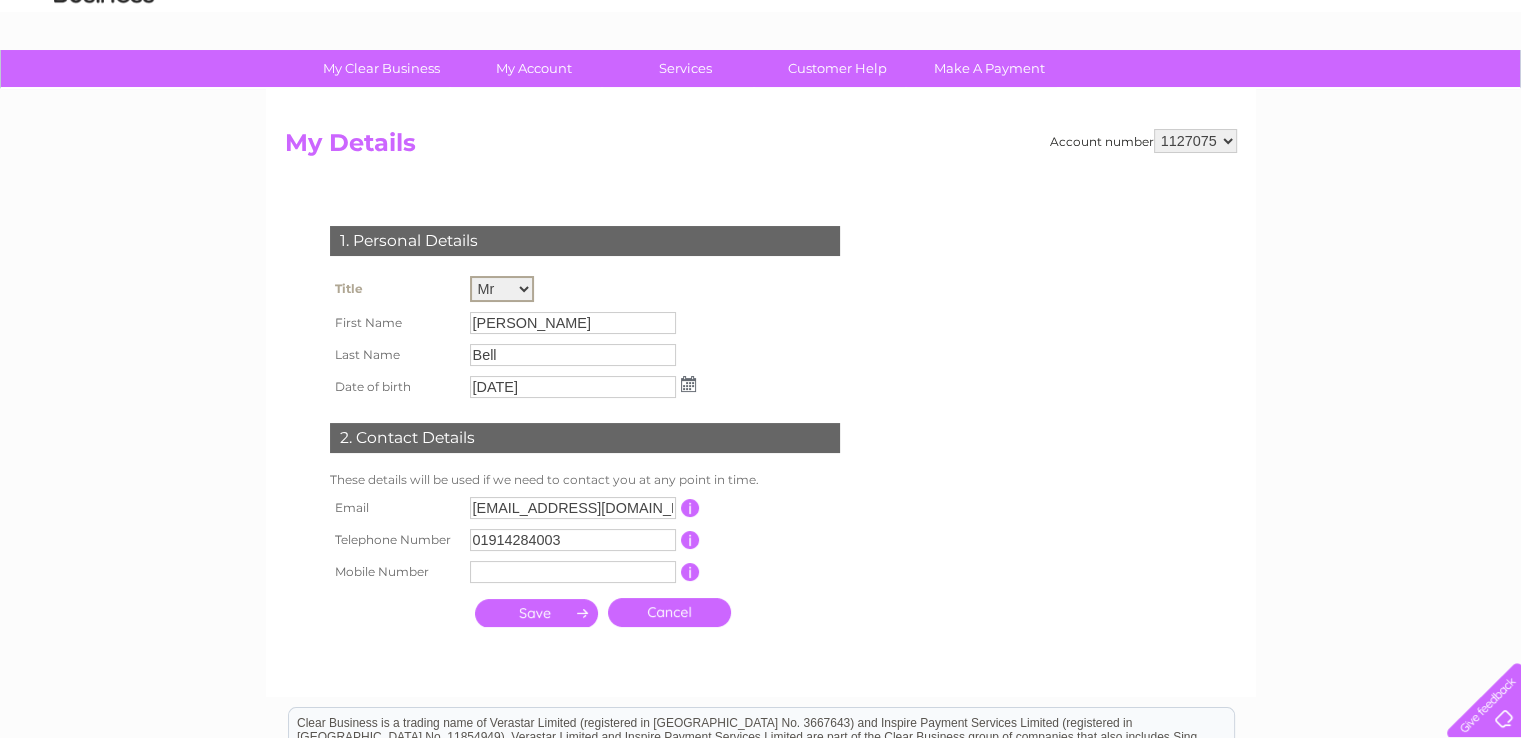 select on "Ms" 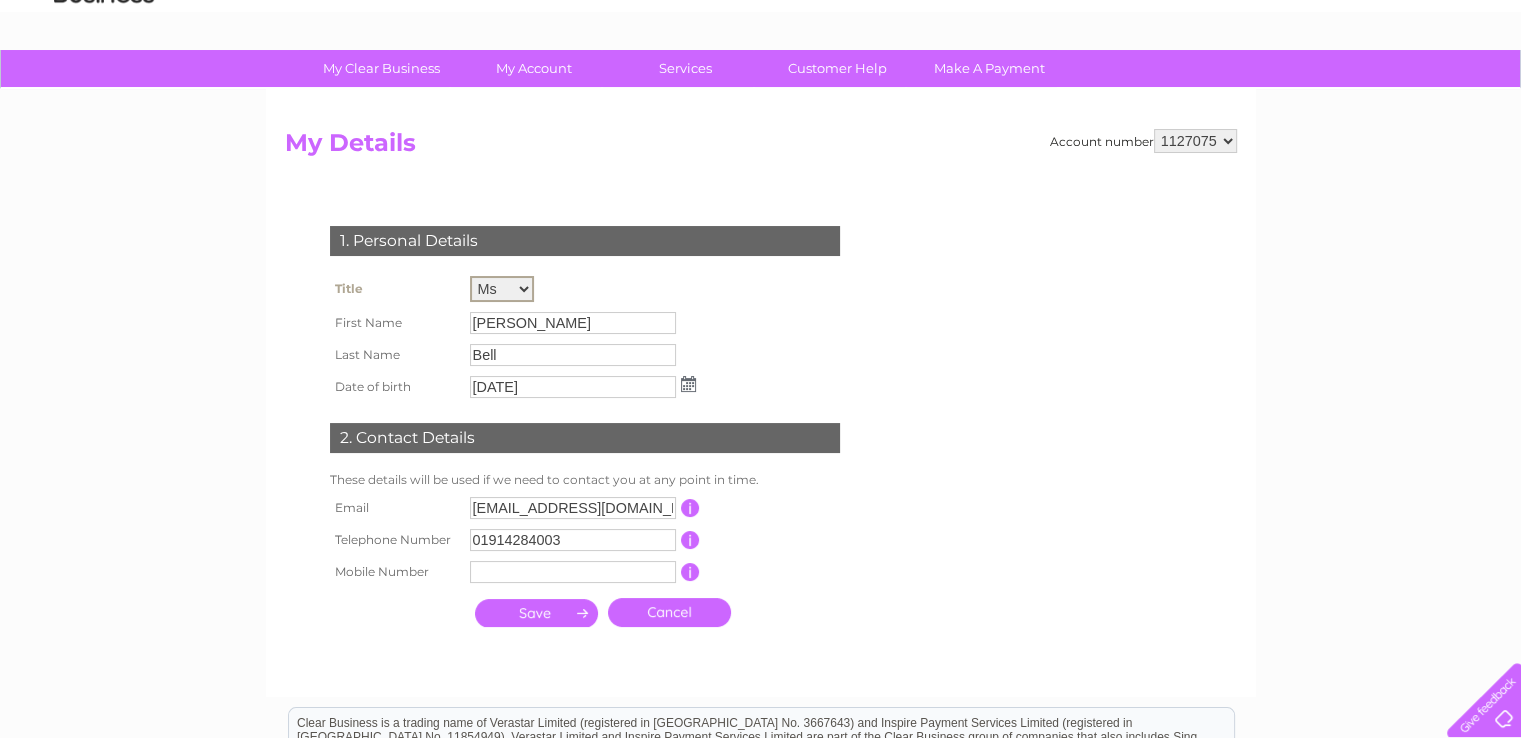 click on "Mr
Mrs
Ms
Miss
Dr
Rev
Prof
Other" at bounding box center (502, 289) 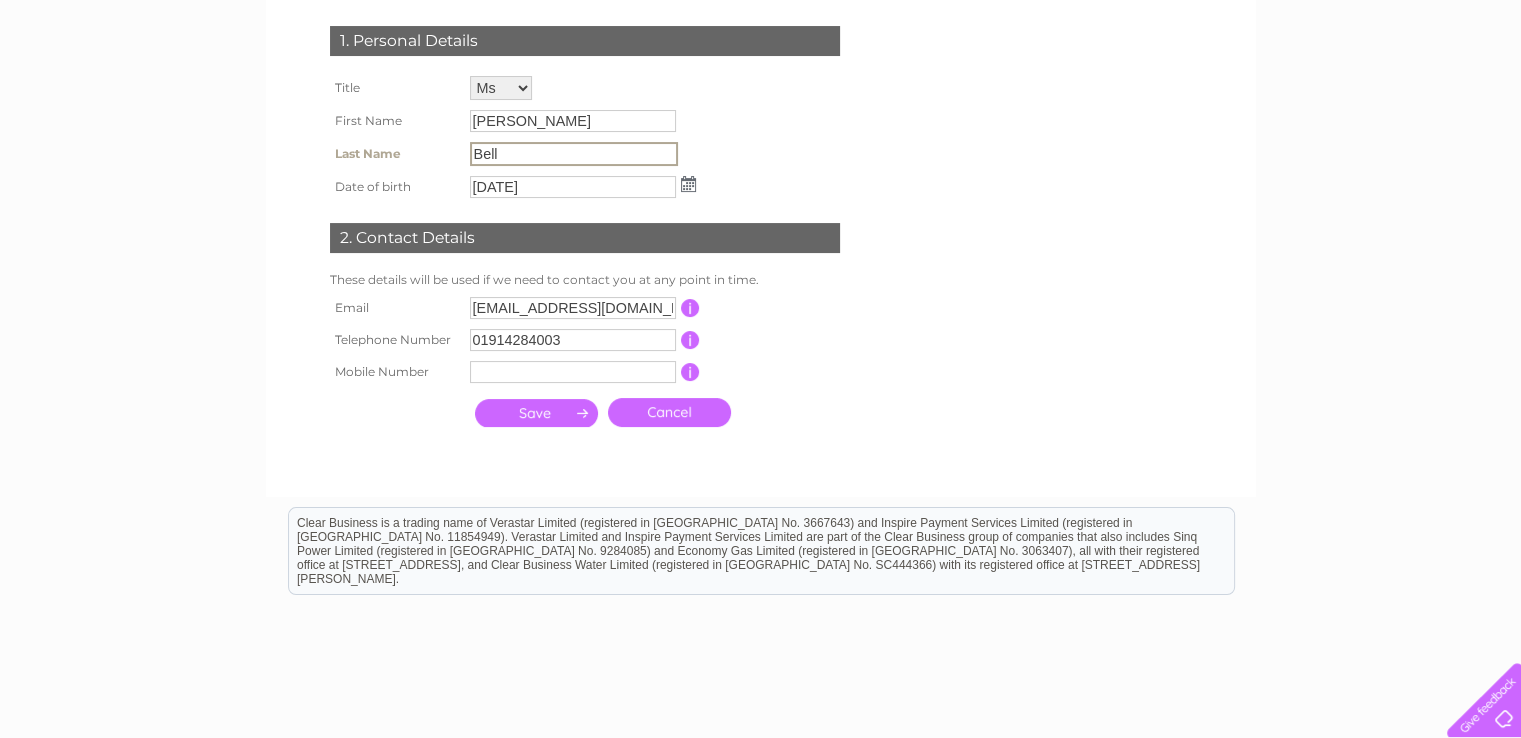scroll, scrollTop: 0, scrollLeft: 0, axis: both 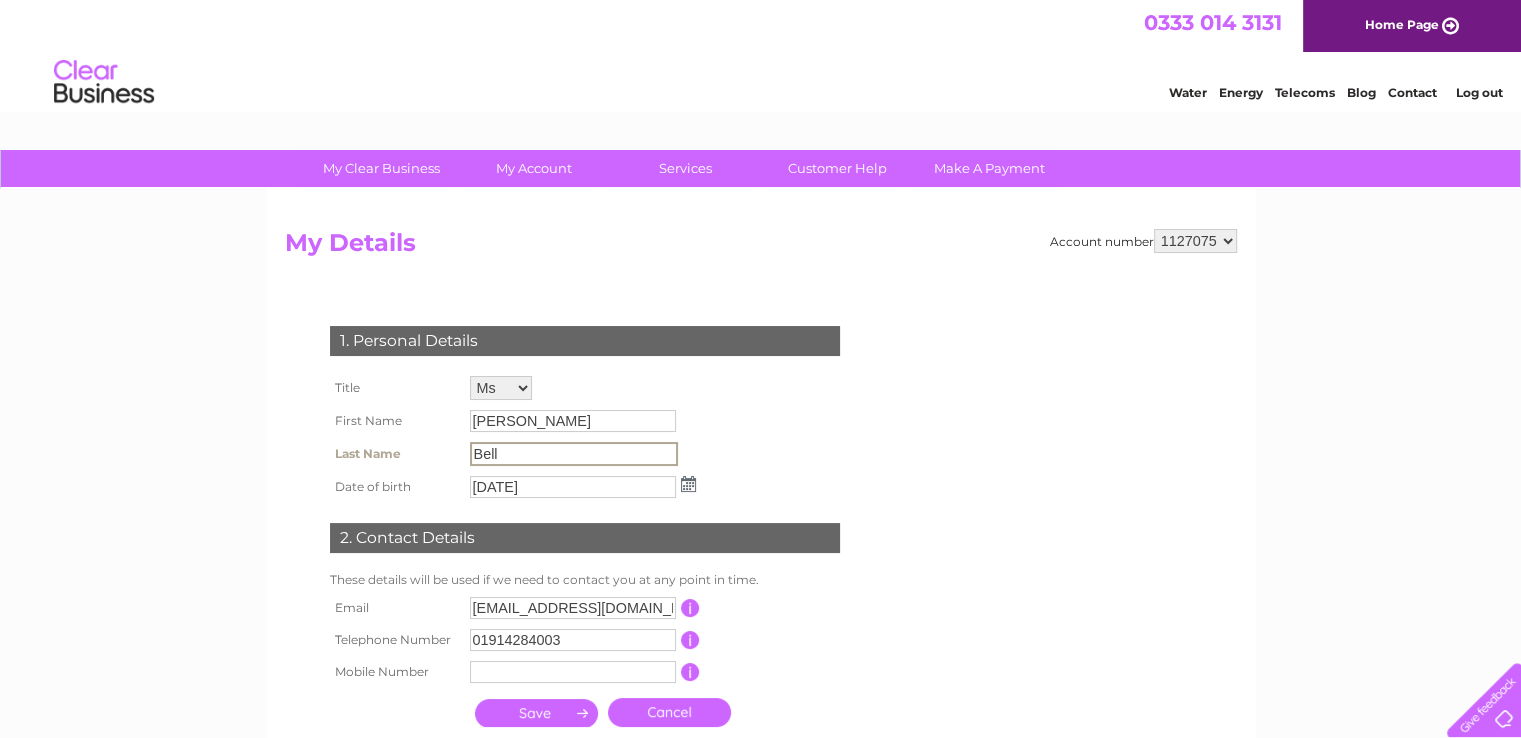 click on "Contact" at bounding box center (1412, 92) 